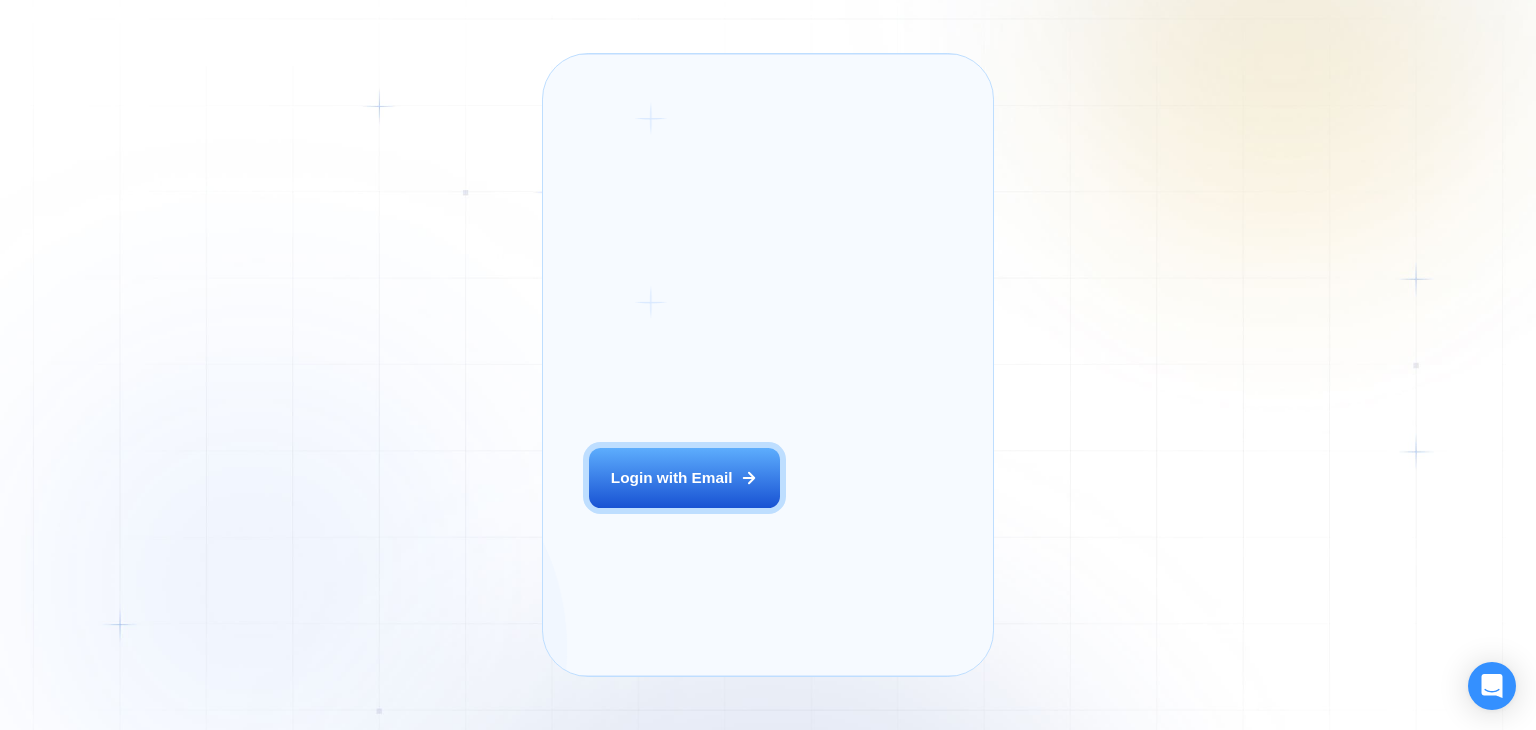 scroll, scrollTop: 0, scrollLeft: 0, axis: both 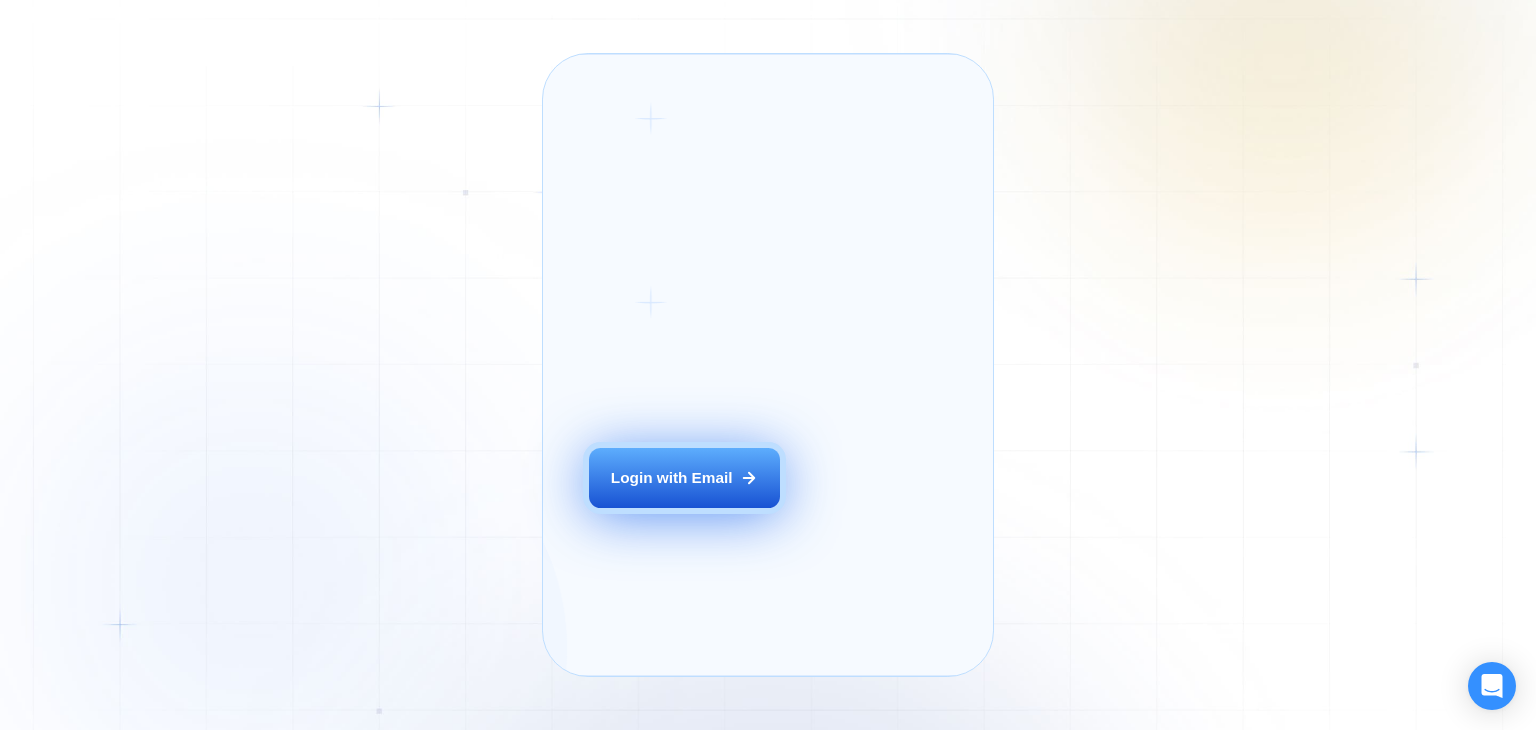 click on "Login with Email" at bounding box center [684, 478] 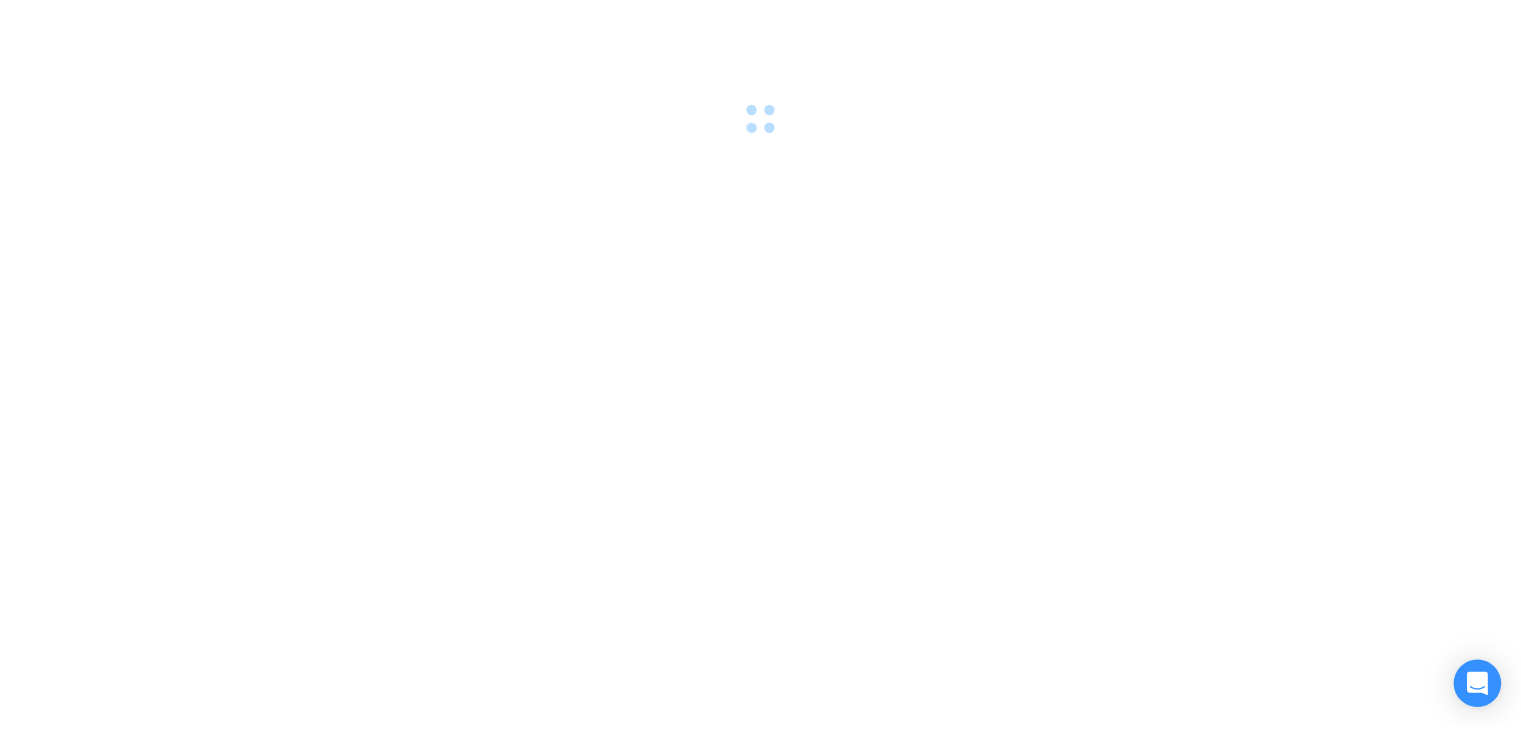 scroll, scrollTop: 0, scrollLeft: 0, axis: both 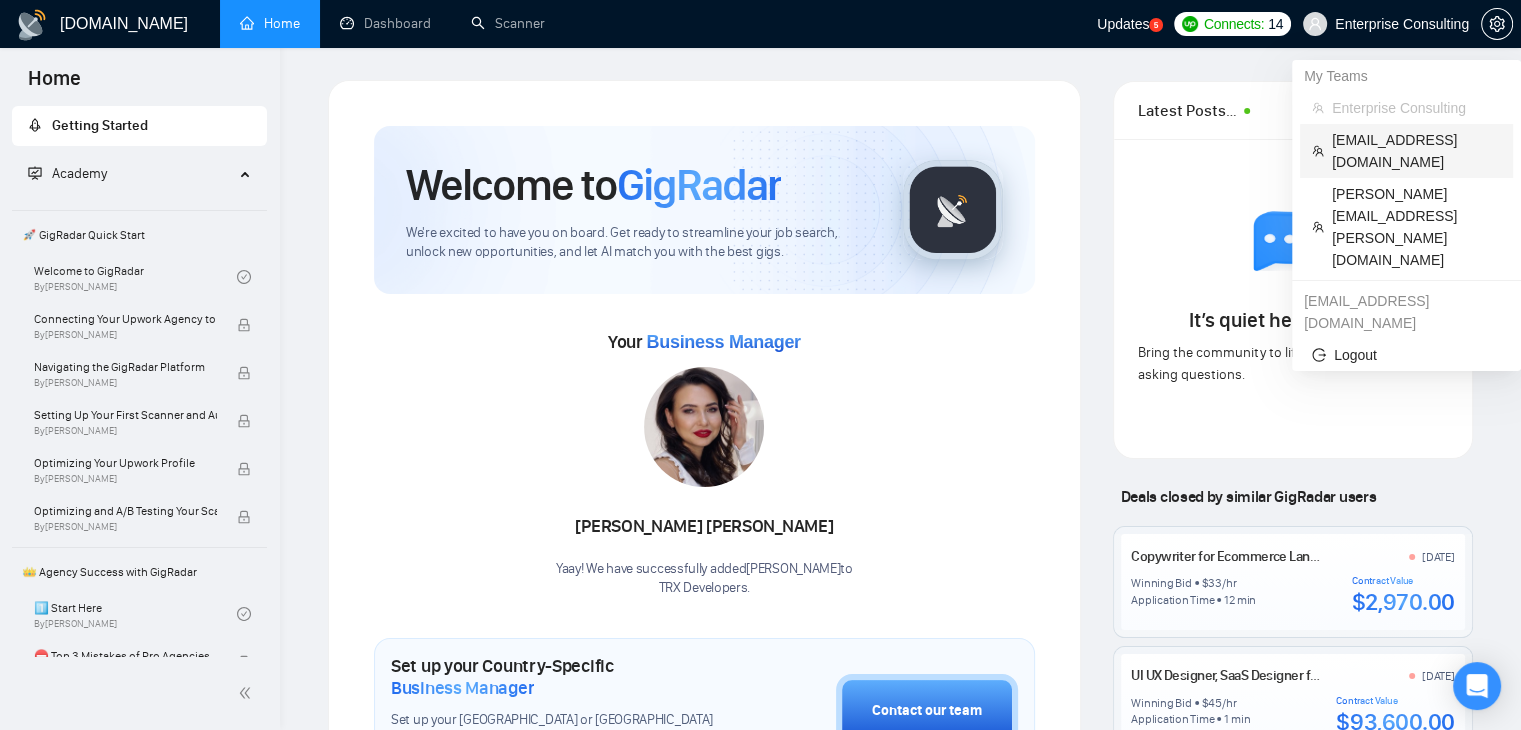 click on "[EMAIL_ADDRESS][DOMAIN_NAME]" at bounding box center (1416, 151) 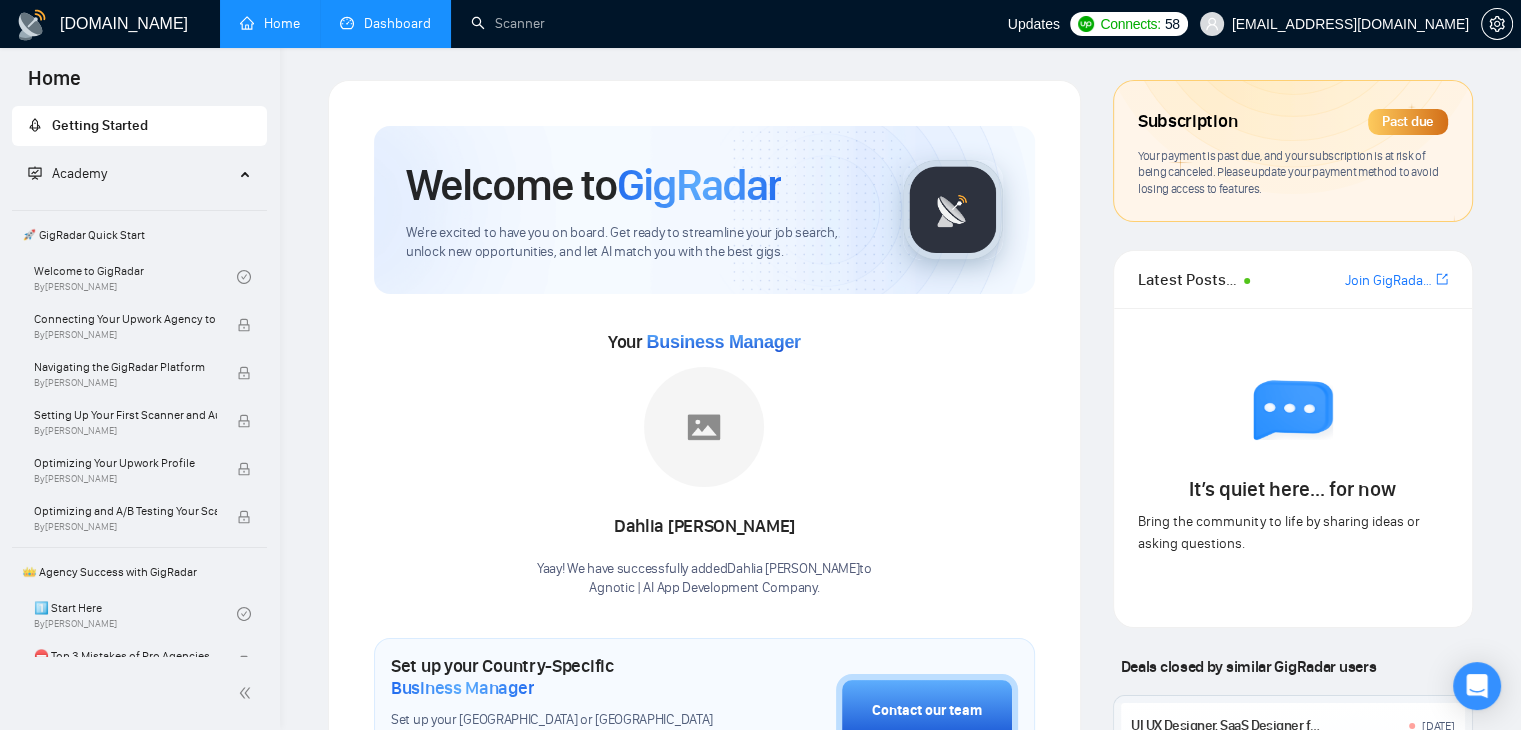 click on "Dashboard" at bounding box center (385, 23) 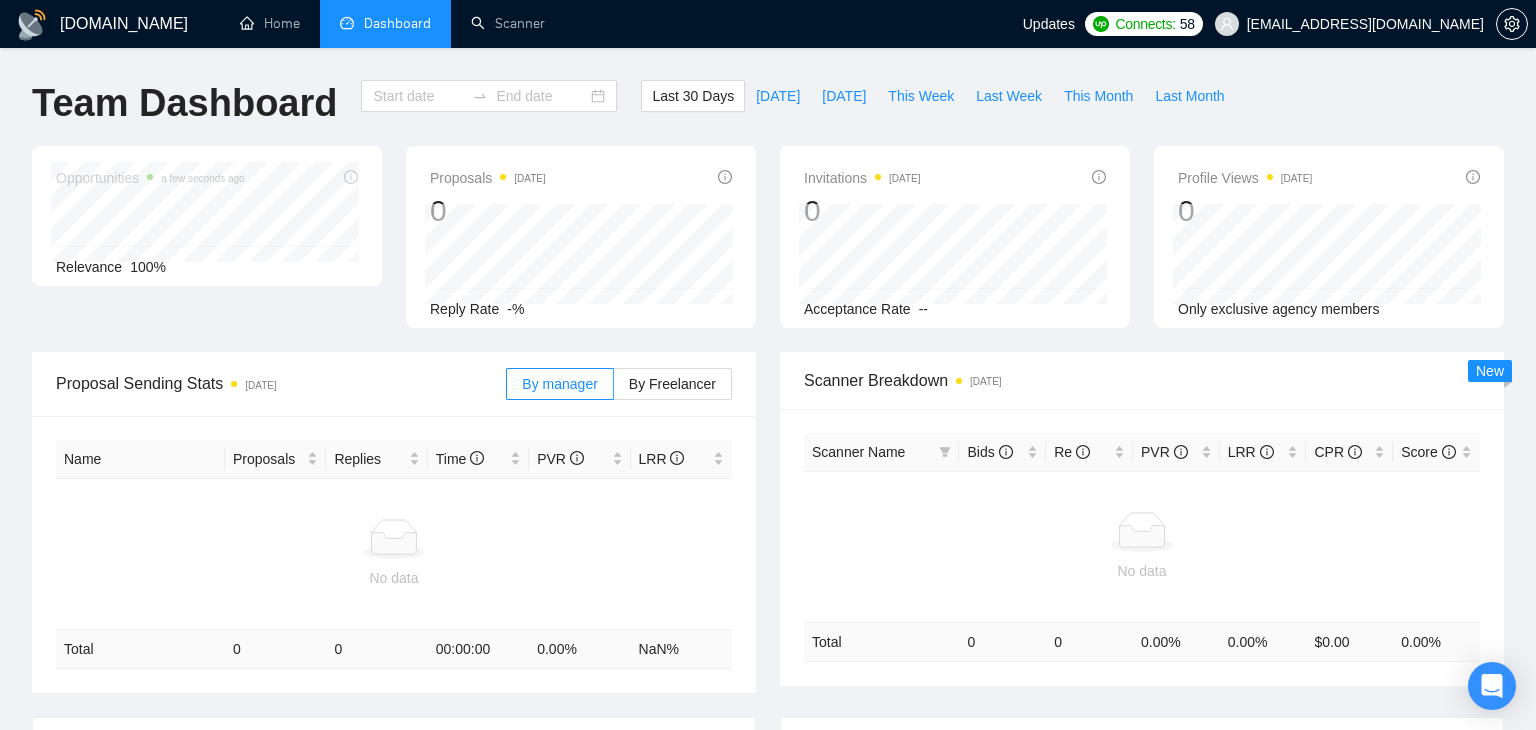 type on "[DATE]" 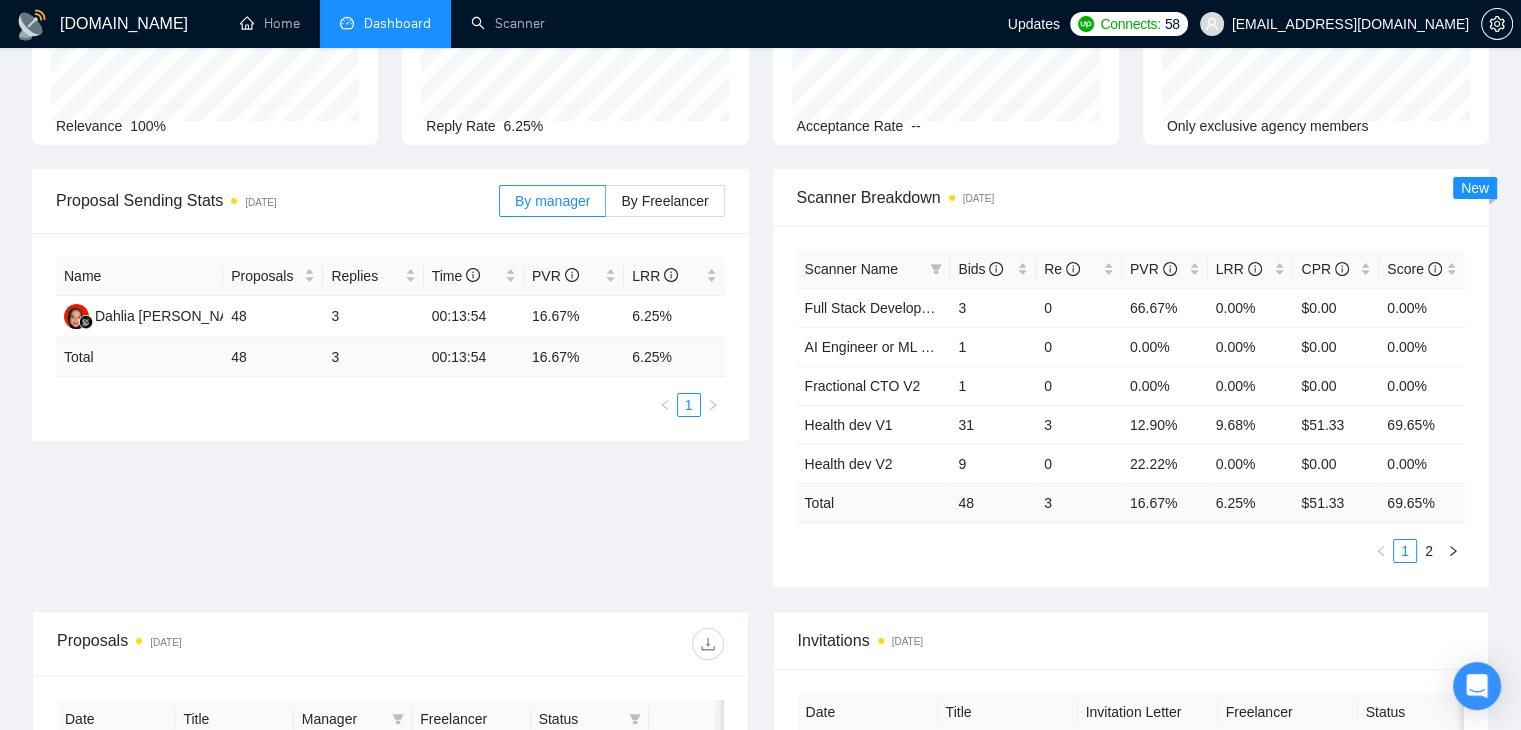 scroll, scrollTop: 187, scrollLeft: 0, axis: vertical 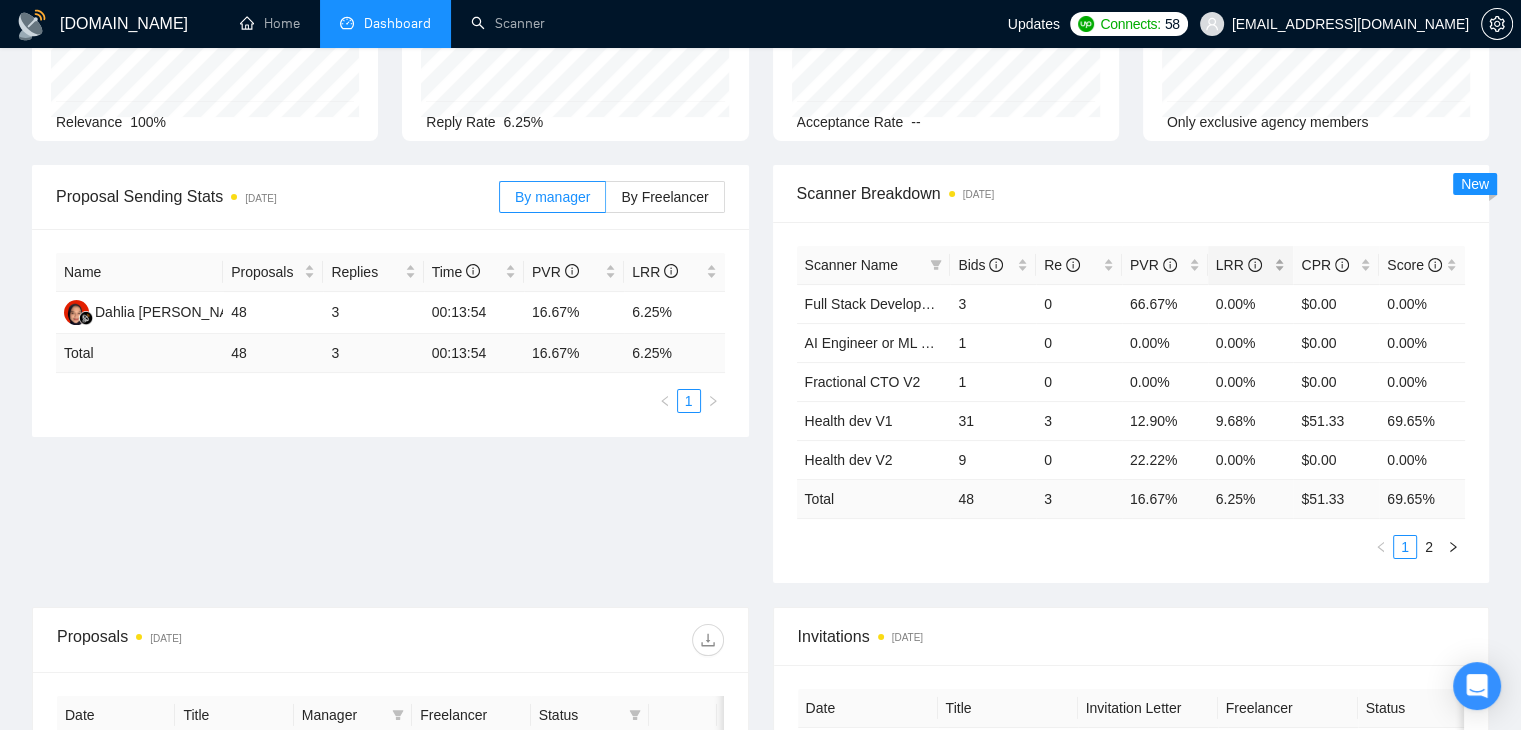 click on "LRR" at bounding box center [1251, 265] 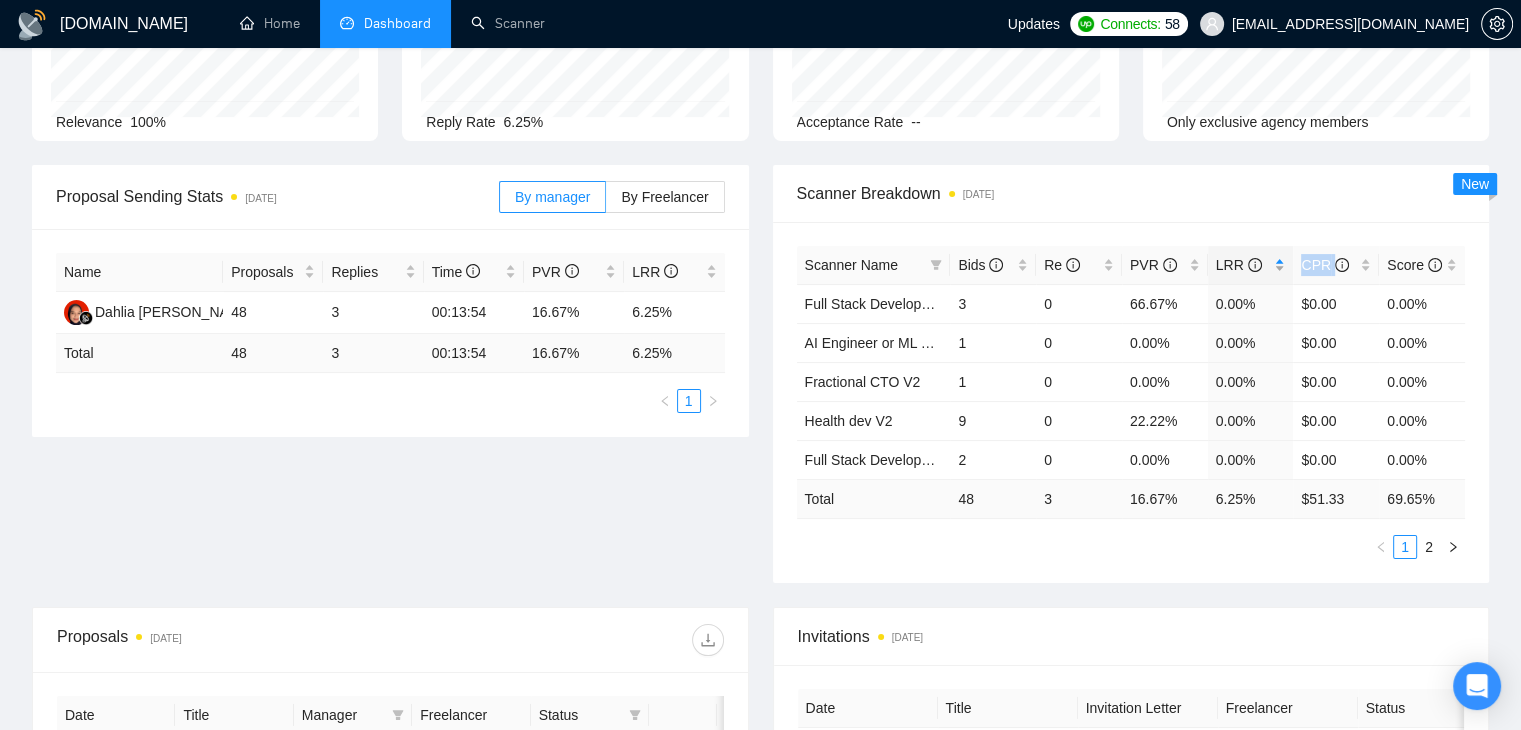 click on "LRR" at bounding box center (1251, 265) 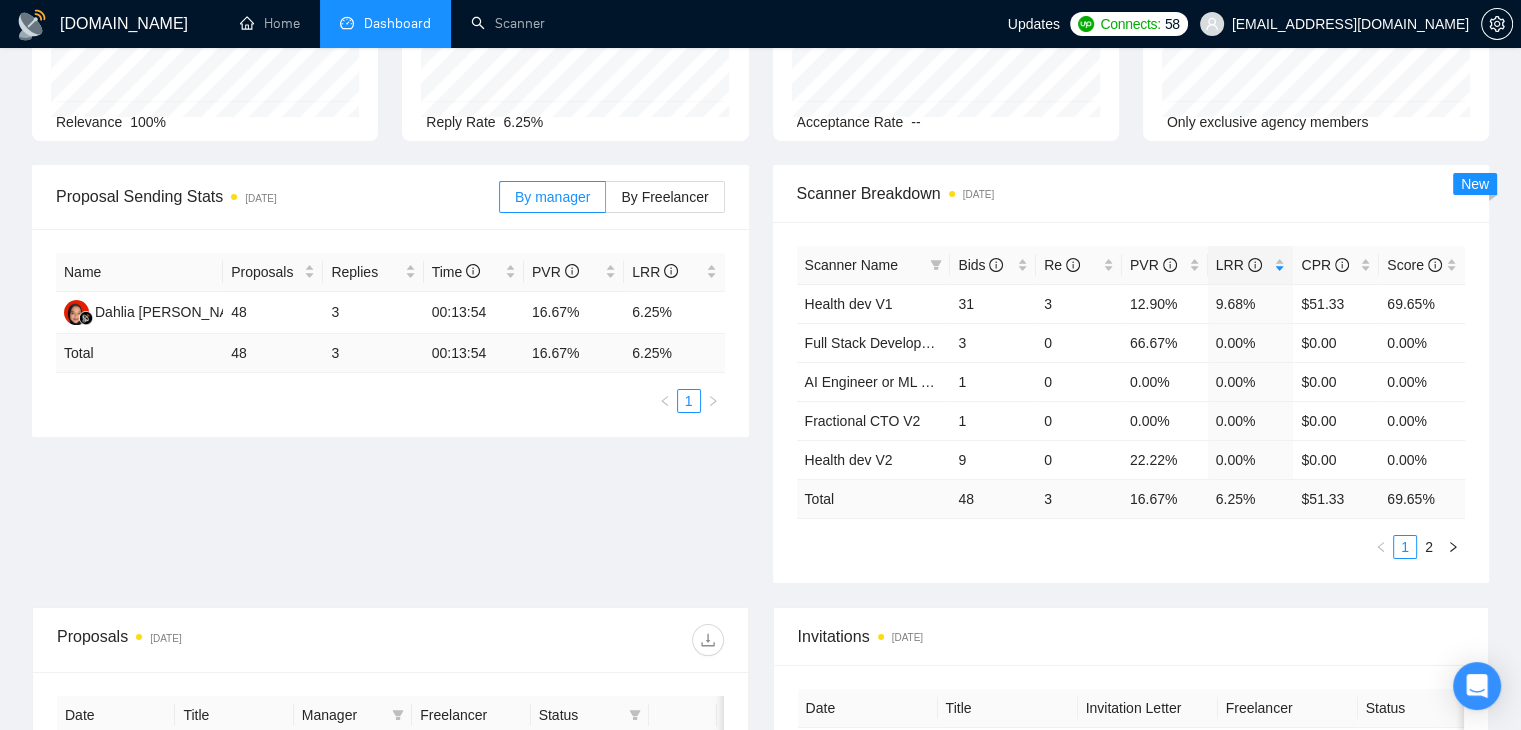 click on "Scanner Name Bids   Re   PVR   LRR   CPR   Score   Health dev V1 31 3 12.90% 9.68% $51.33 69.65% Full Stack Developer V2 3 0 66.67% 0.00% $0.00 0.00% AI Engineer or ML Engineer V2 1 0 0.00% 0.00% $0.00 0.00% Fractional CTO V2 1 0 0.00% 0.00% $0.00 0.00% Health dev V2 9 0 22.22% 0.00% $0.00 0.00% Total 48 3 16.67 % 6.25 % $ 51.33 69.65 % 1 2" at bounding box center (1131, 402) 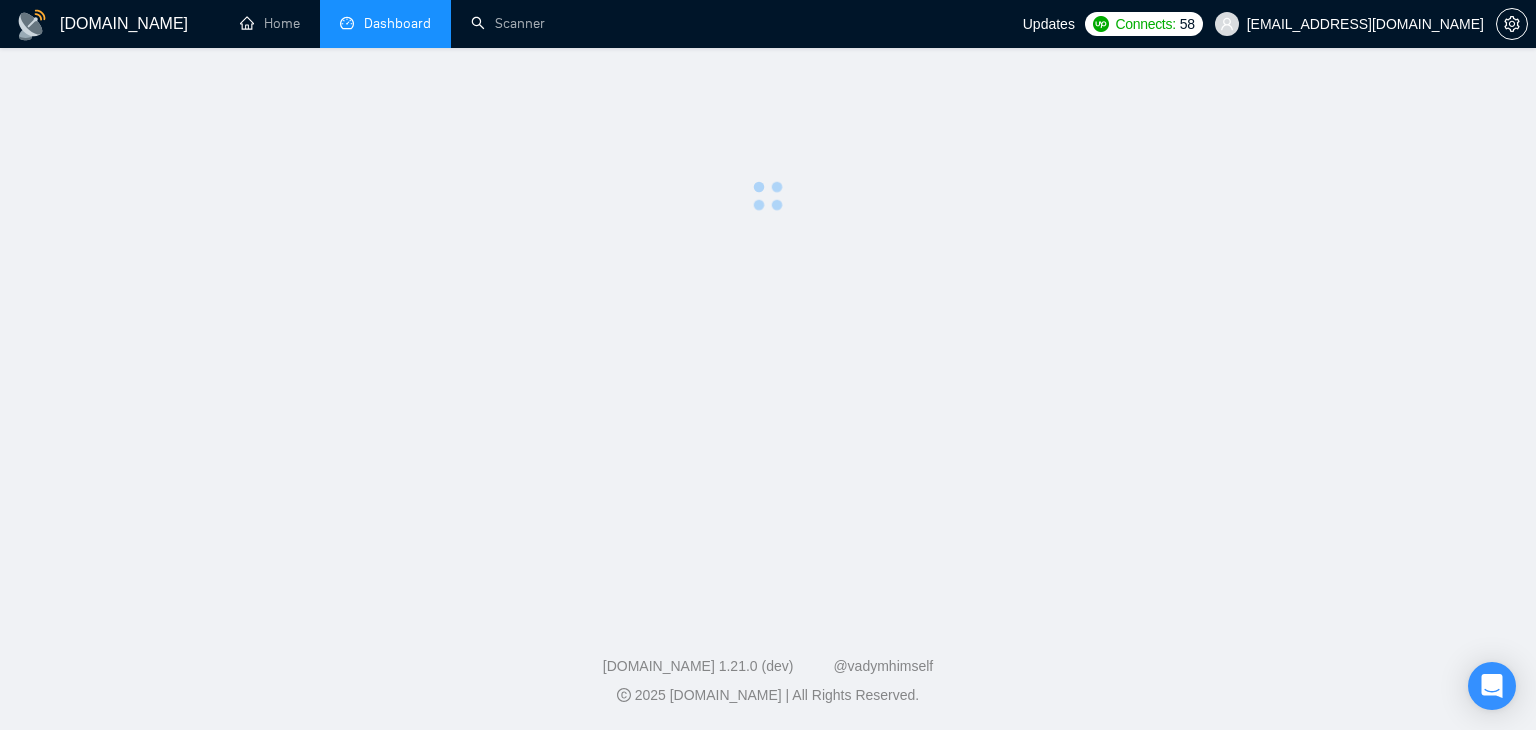 scroll, scrollTop: 0, scrollLeft: 0, axis: both 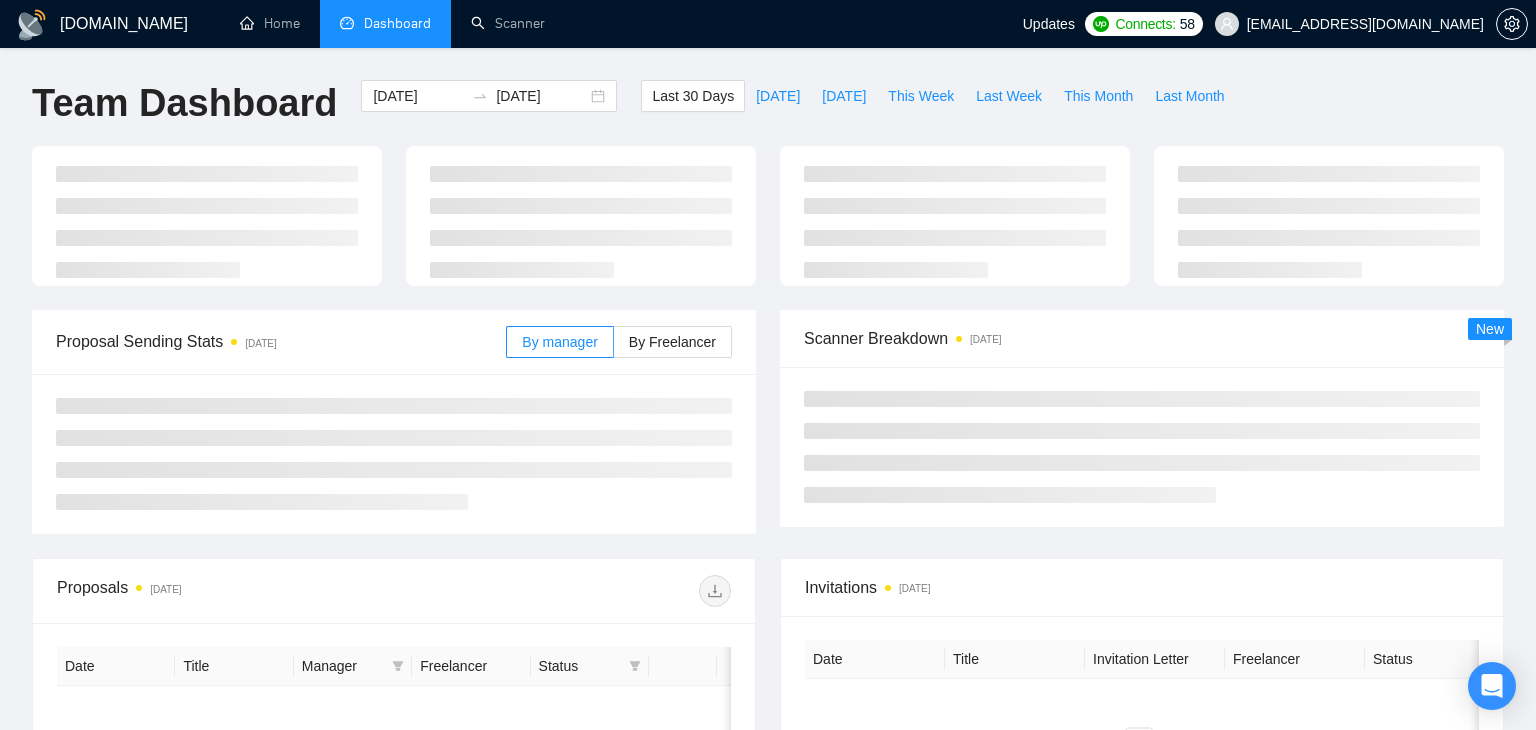 type on "[DATE]" 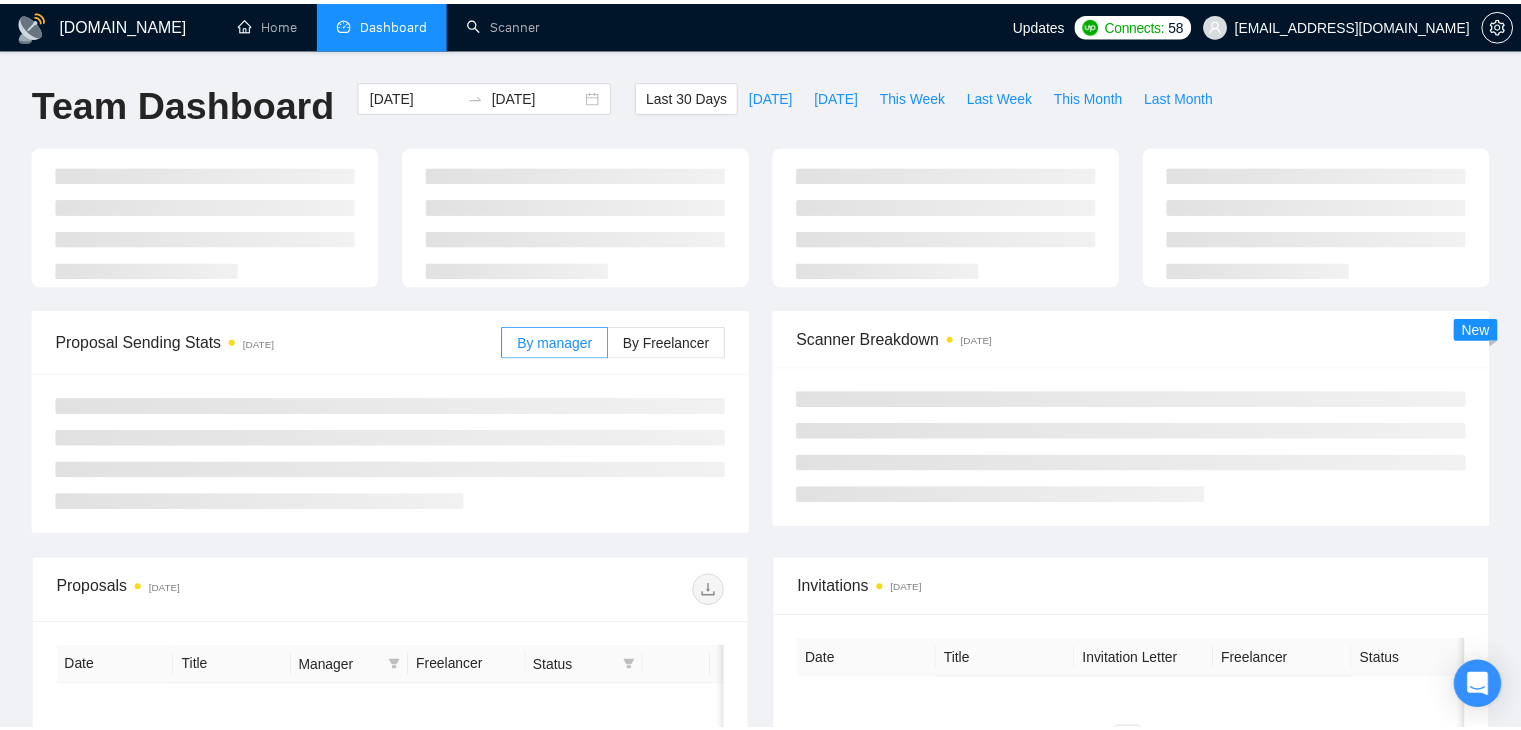 scroll, scrollTop: 187, scrollLeft: 0, axis: vertical 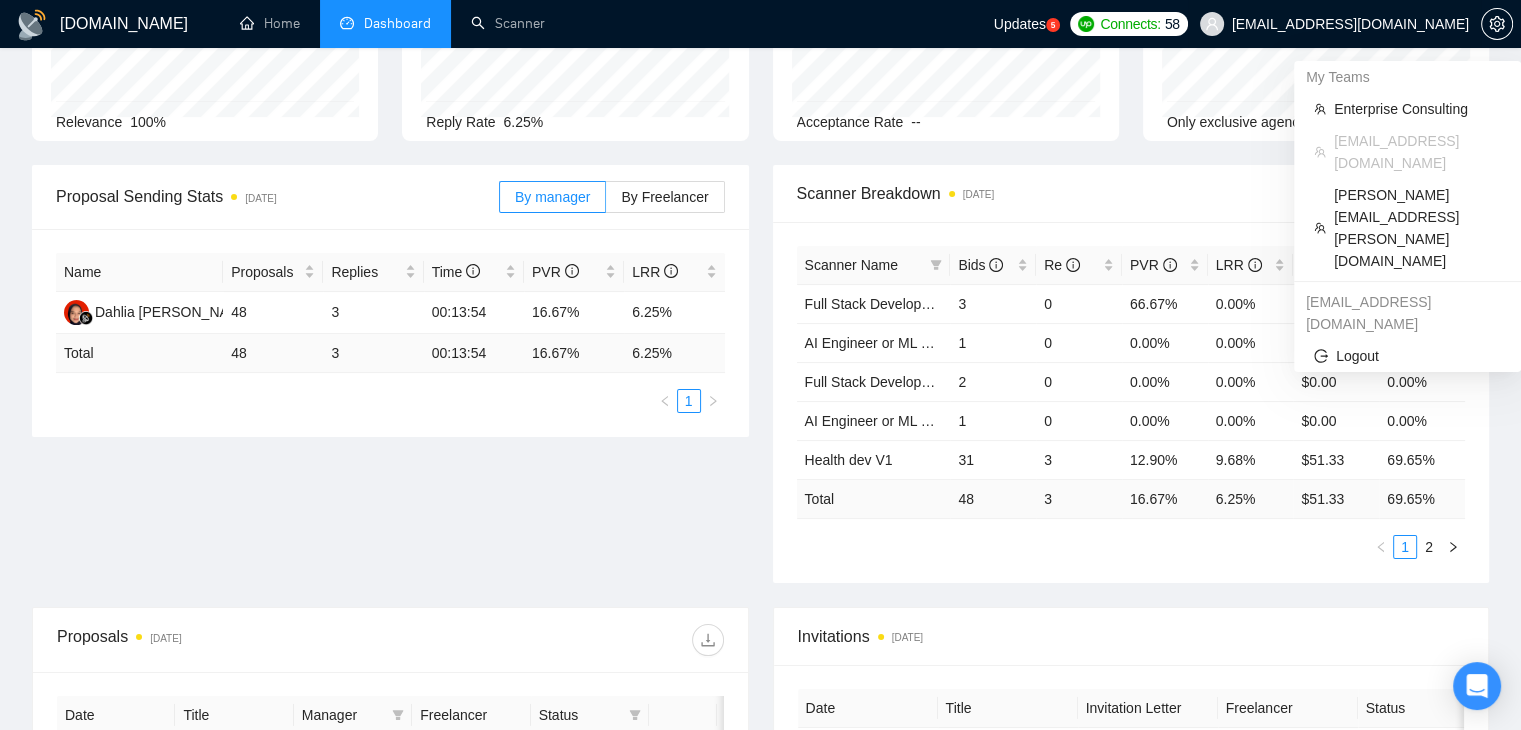 click on "[EMAIL_ADDRESS][DOMAIN_NAME]" at bounding box center [1350, 24] 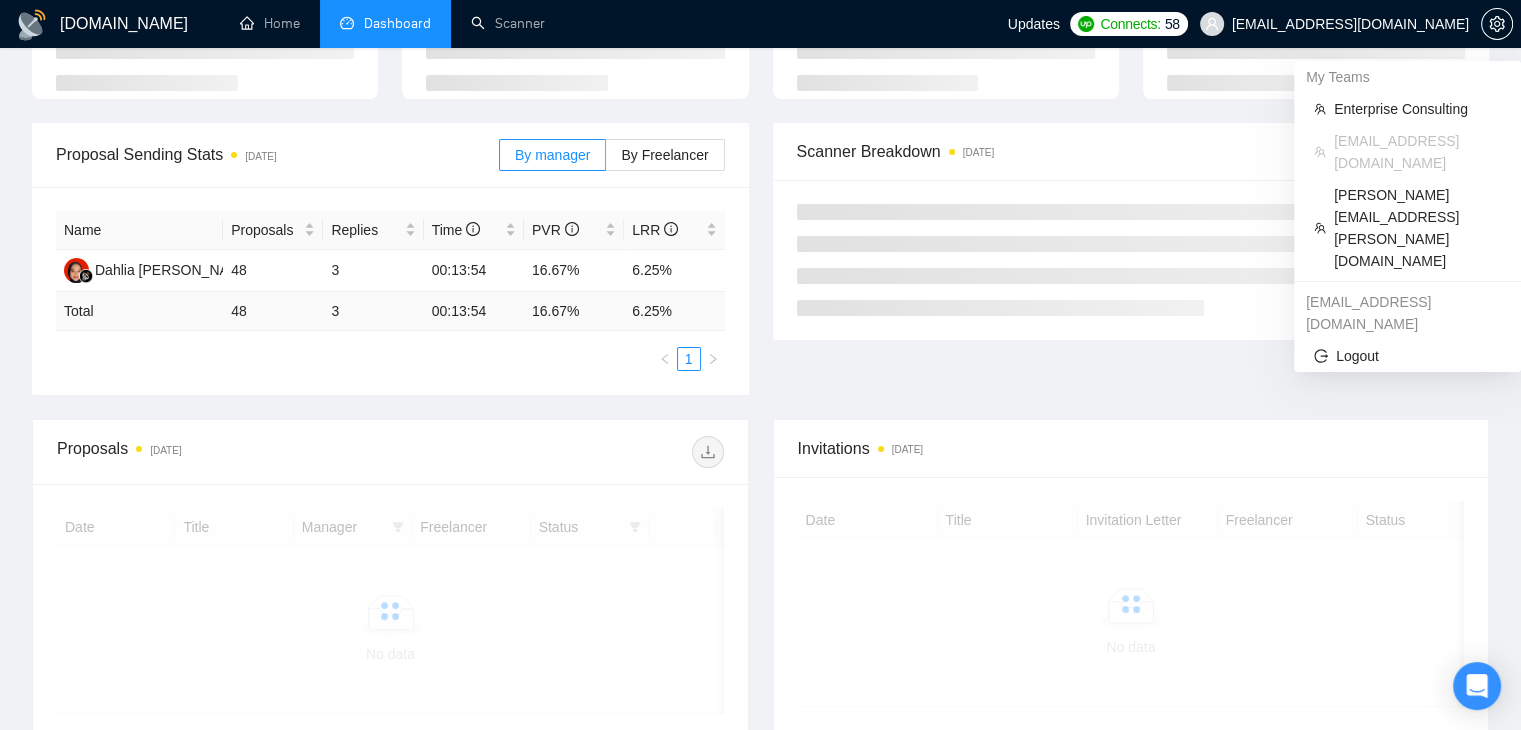scroll, scrollTop: 187, scrollLeft: 0, axis: vertical 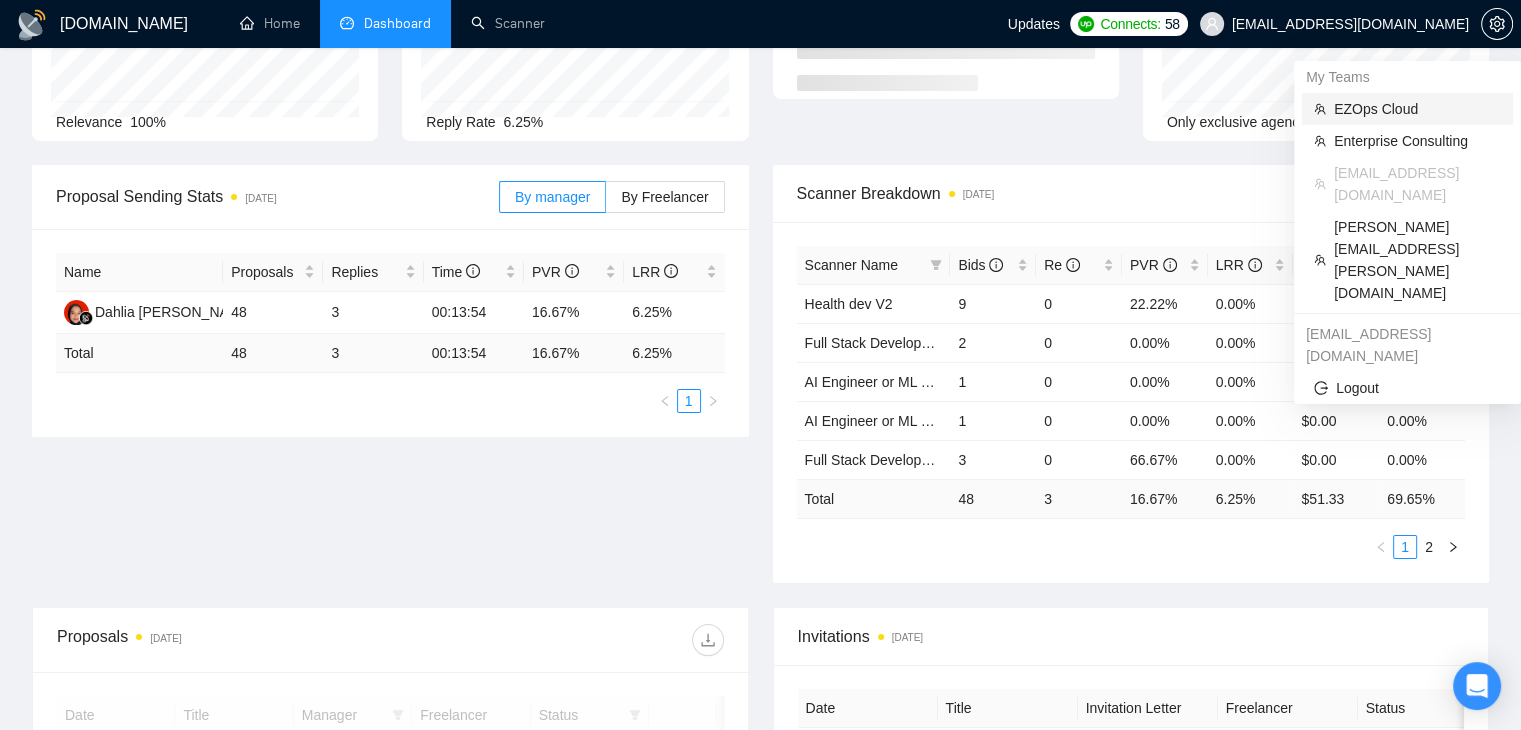 click on "EZOps Cloud" at bounding box center [1417, 109] 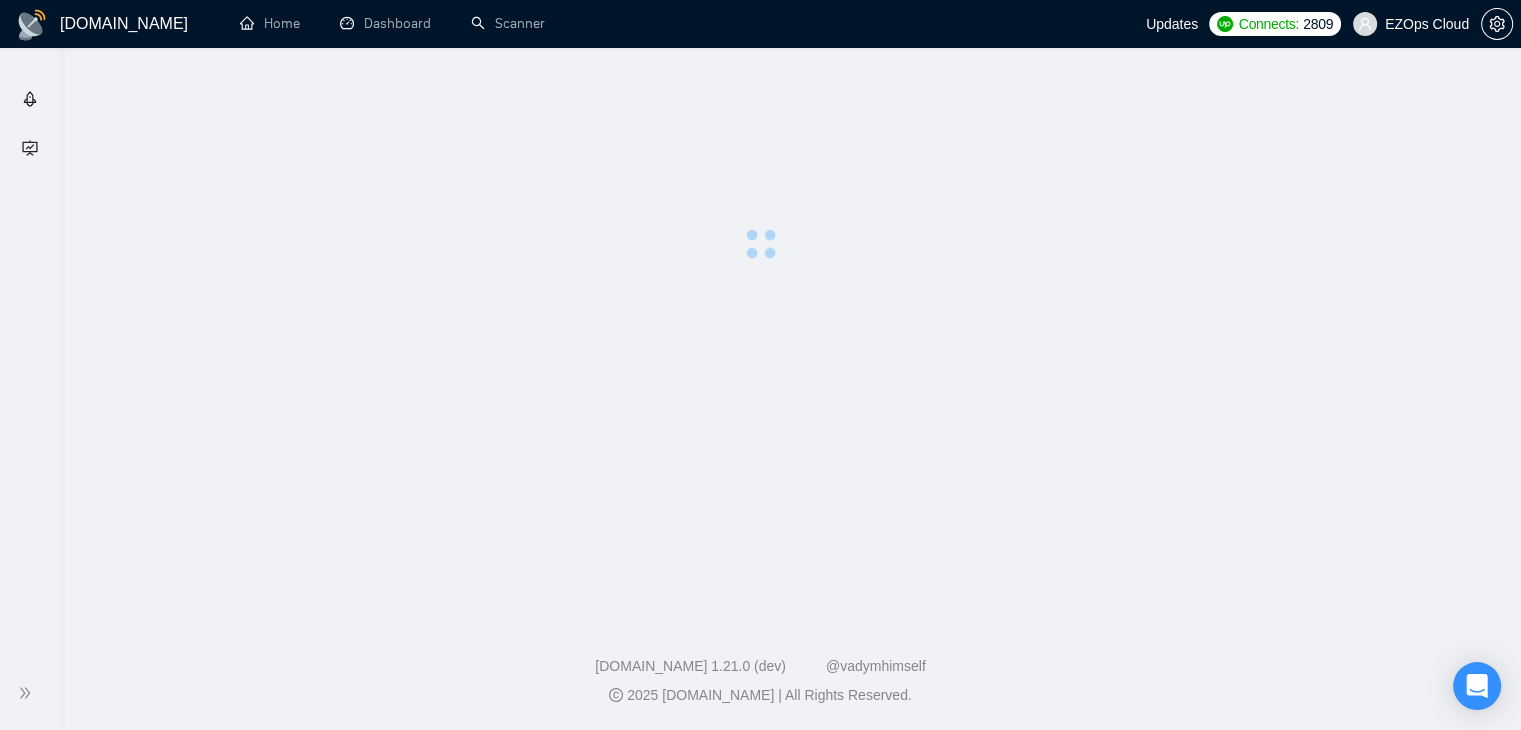 scroll, scrollTop: 0, scrollLeft: 0, axis: both 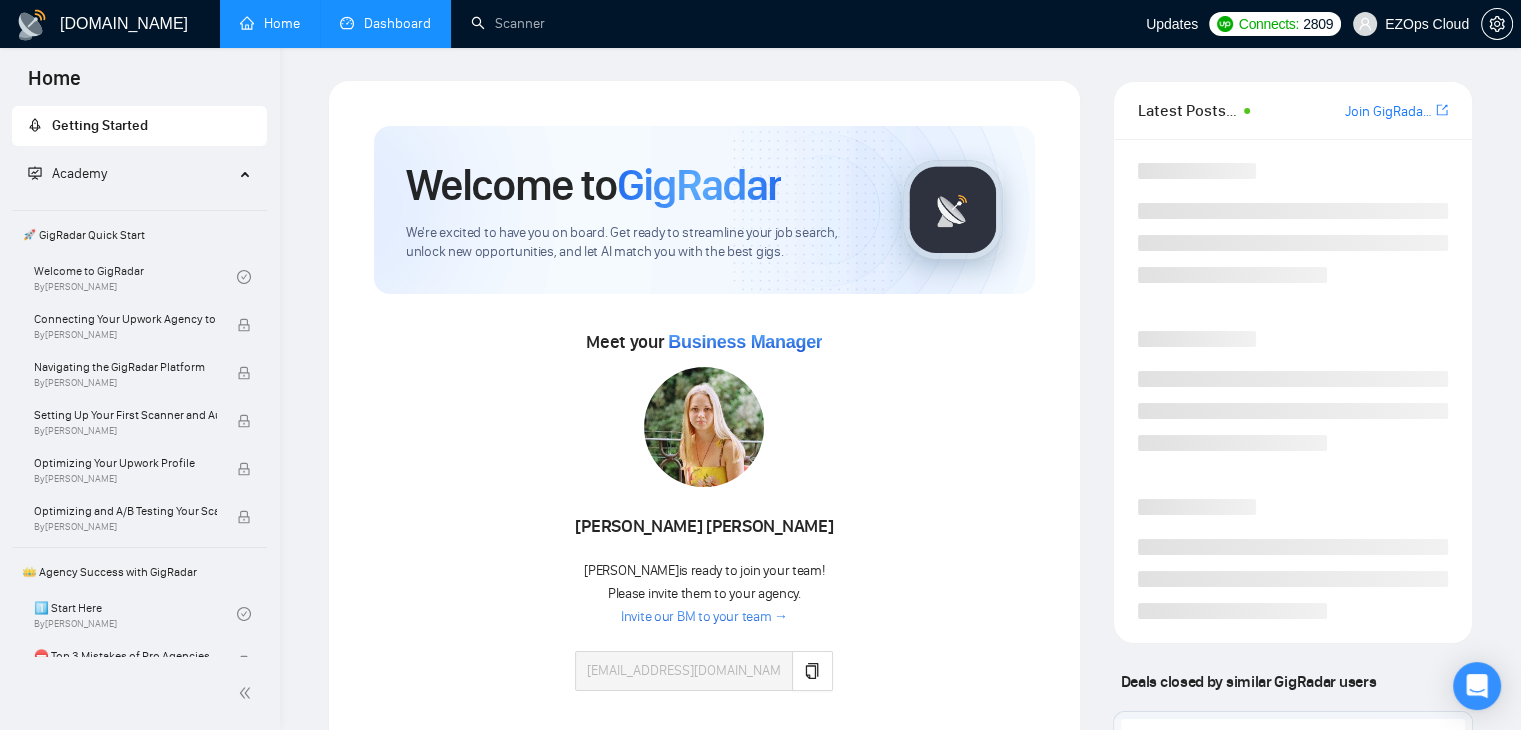 click on "Dashboard" at bounding box center (385, 23) 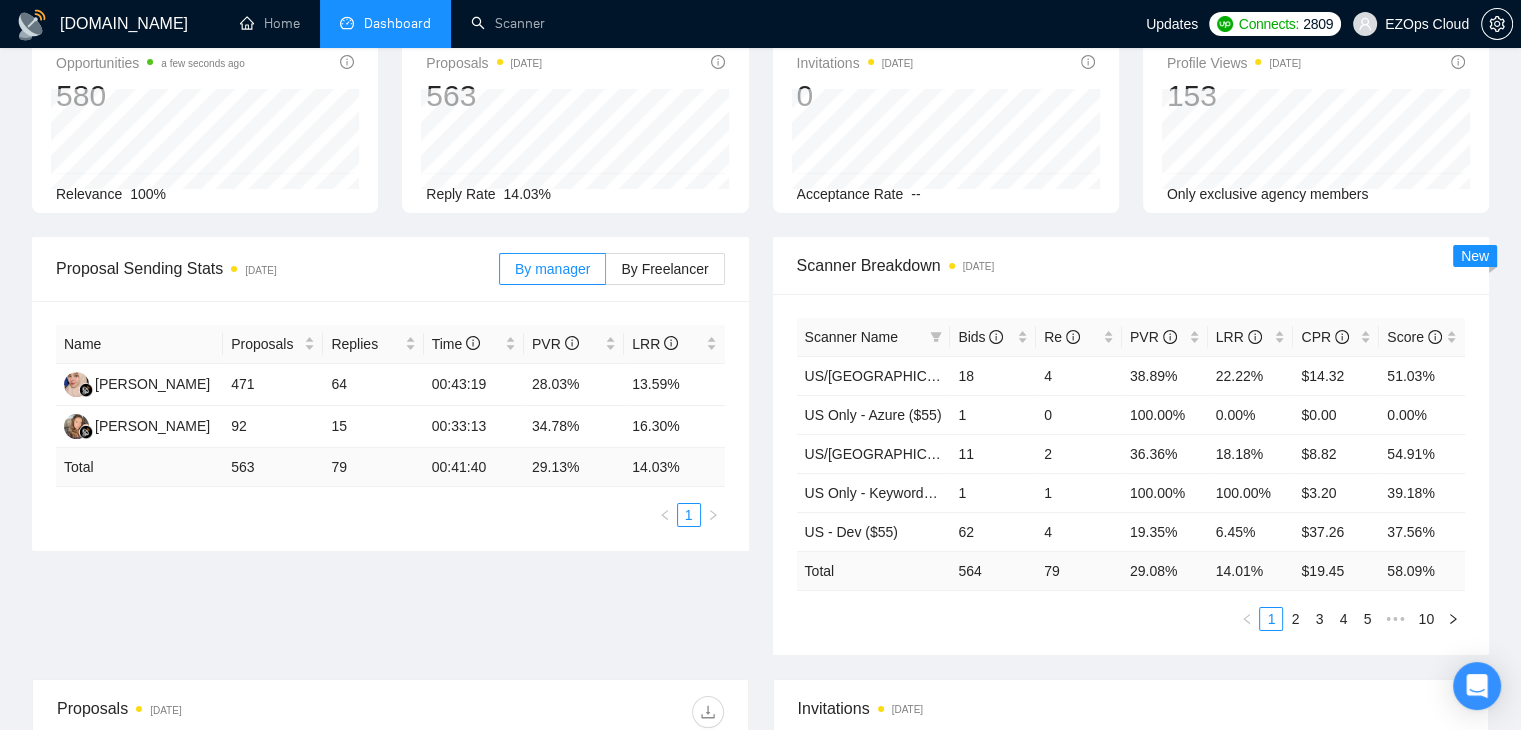 scroll, scrollTop: 120, scrollLeft: 0, axis: vertical 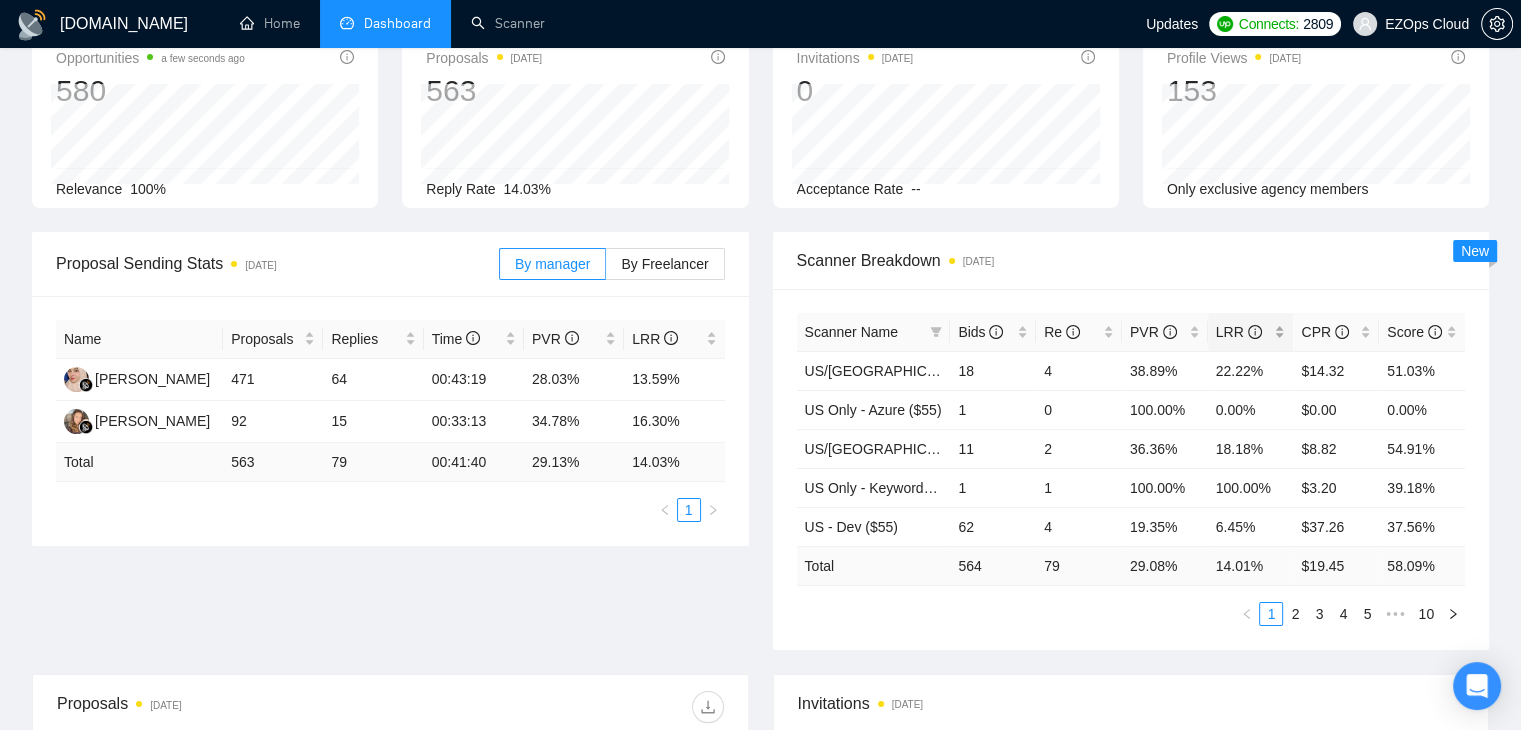 click on "LRR" at bounding box center [1251, 332] 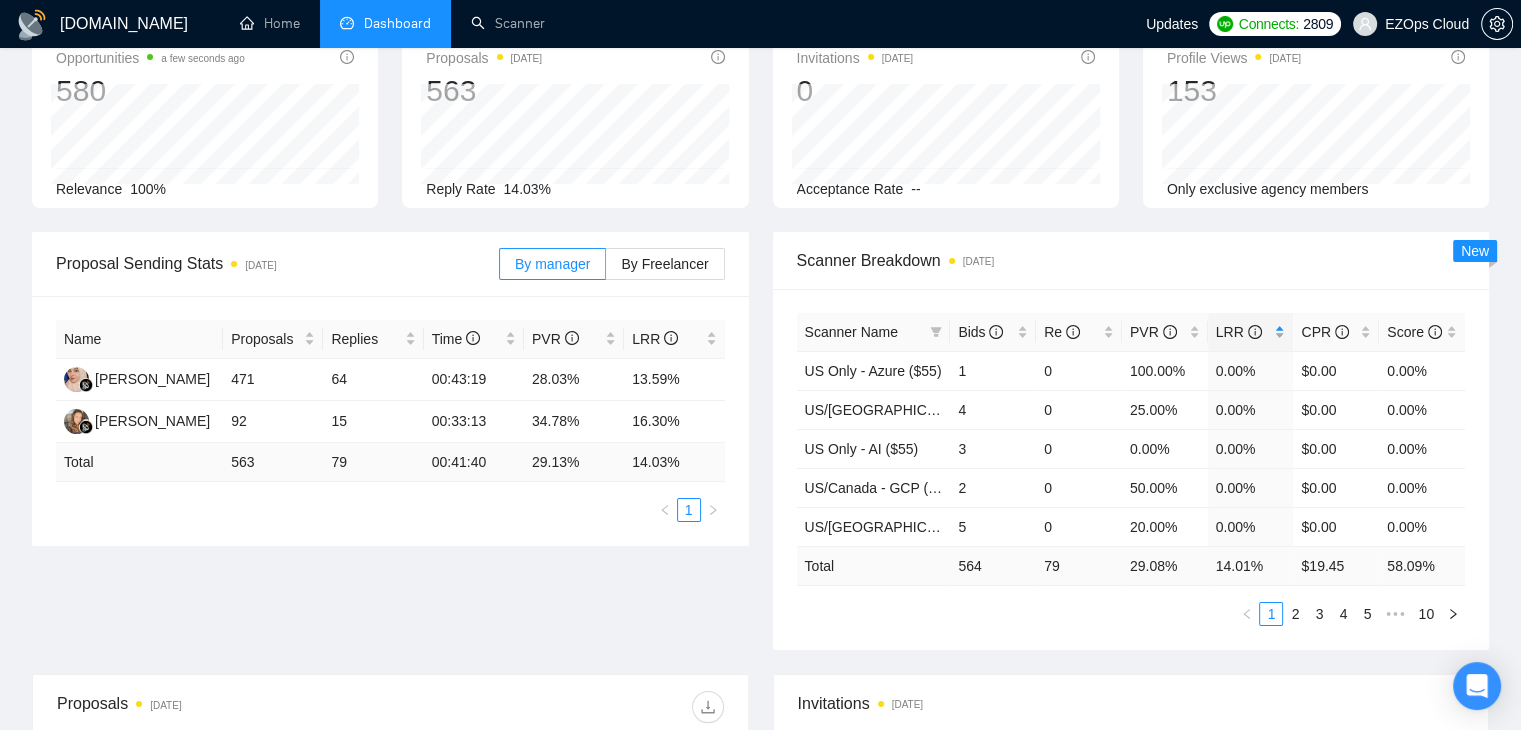 click on "LRR" at bounding box center (1251, 332) 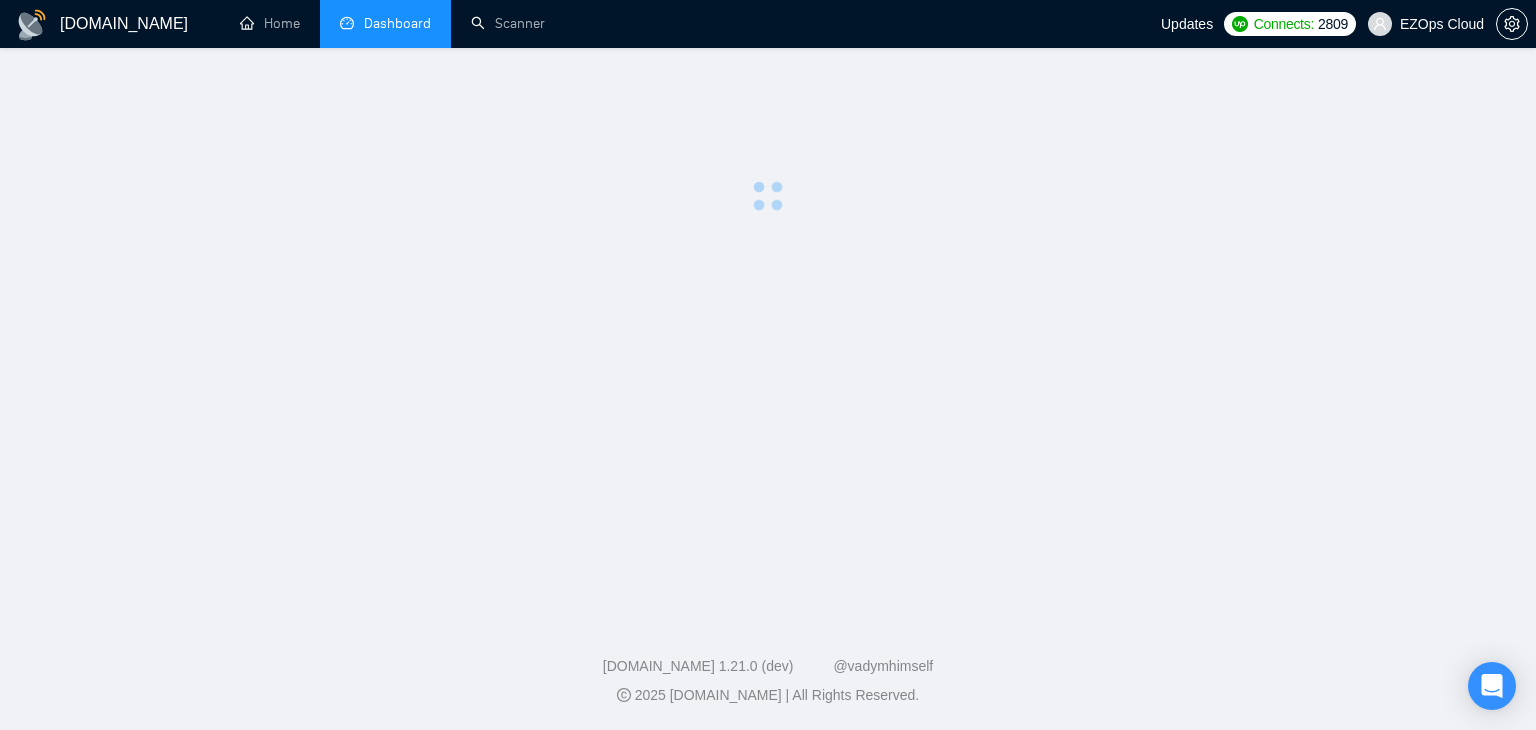 scroll, scrollTop: 0, scrollLeft: 0, axis: both 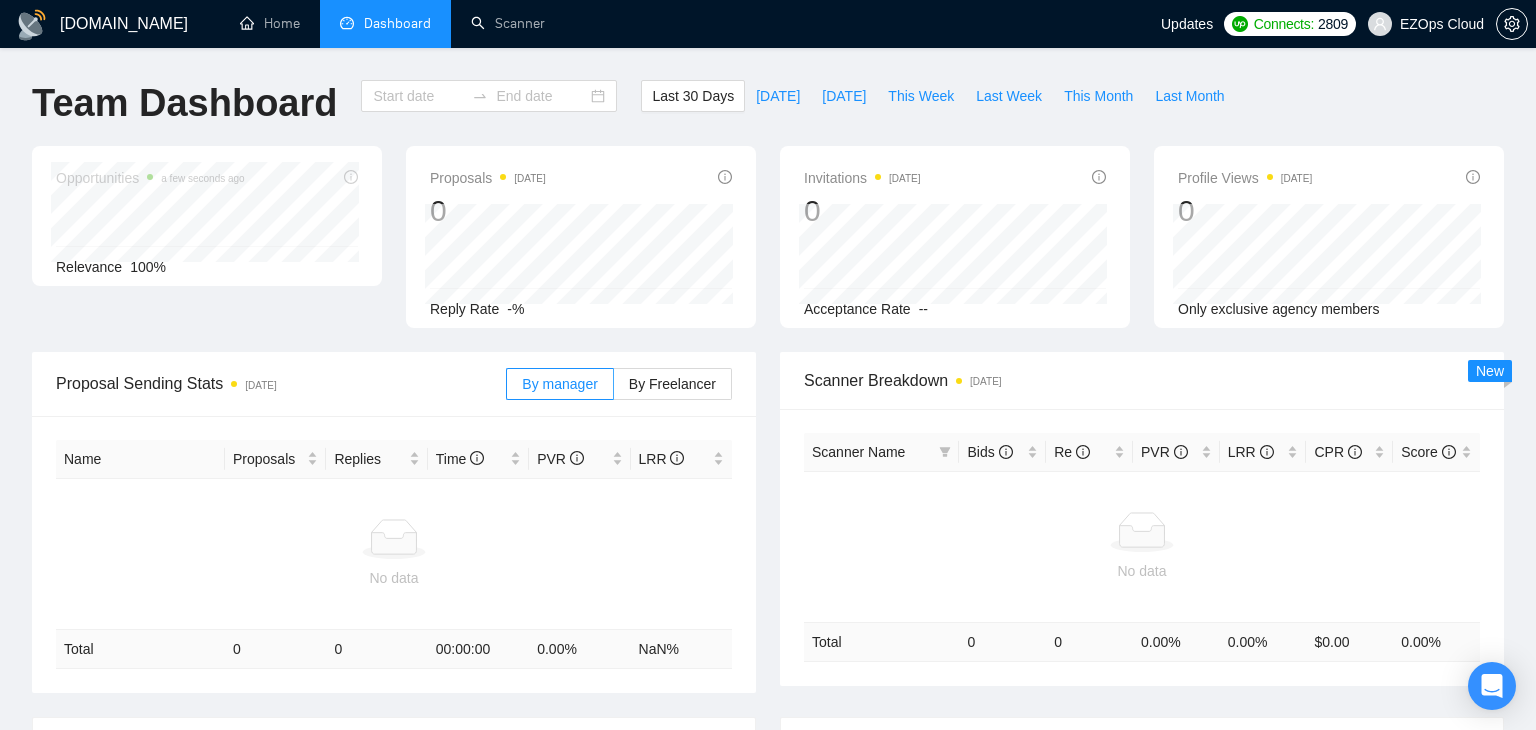type on "[DATE]" 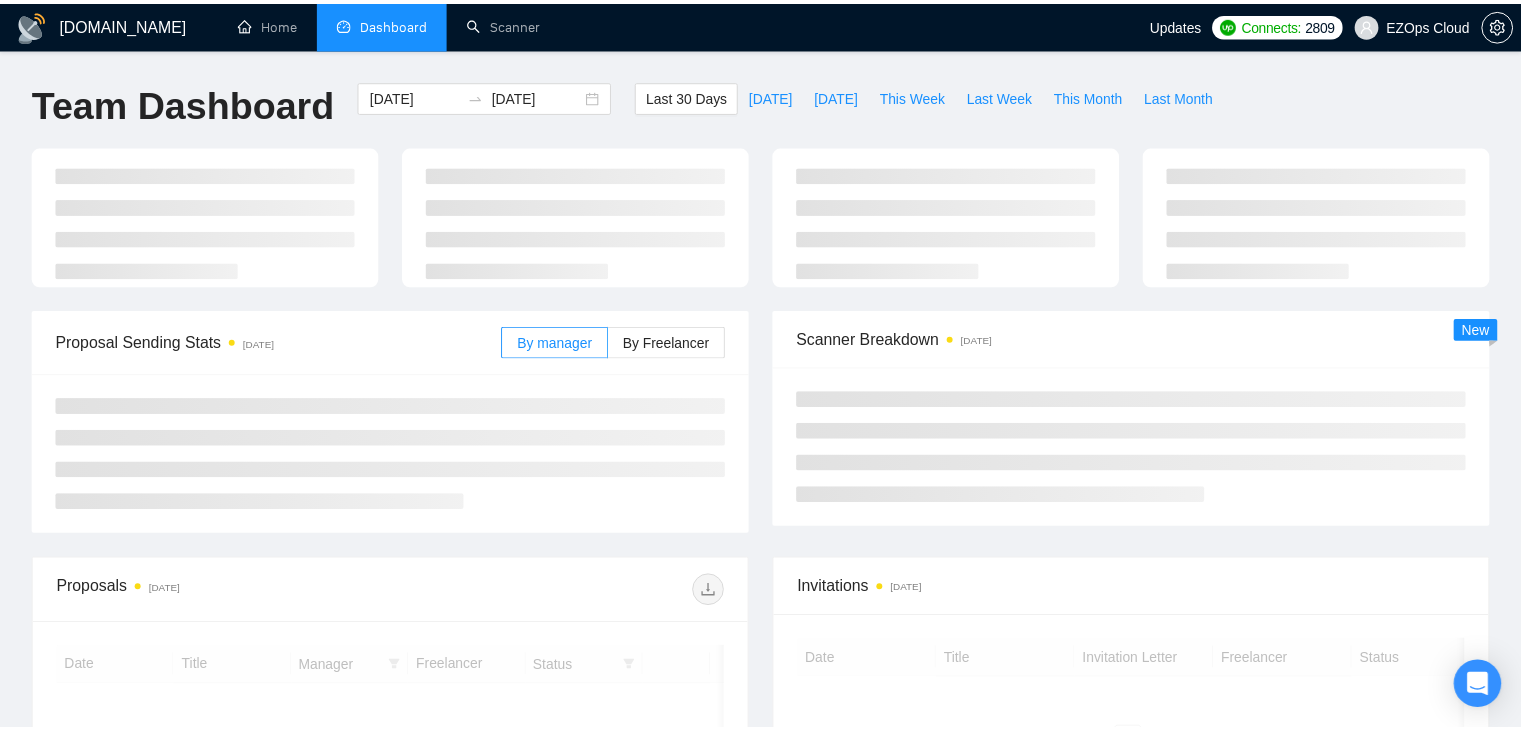 scroll, scrollTop: 123, scrollLeft: 0, axis: vertical 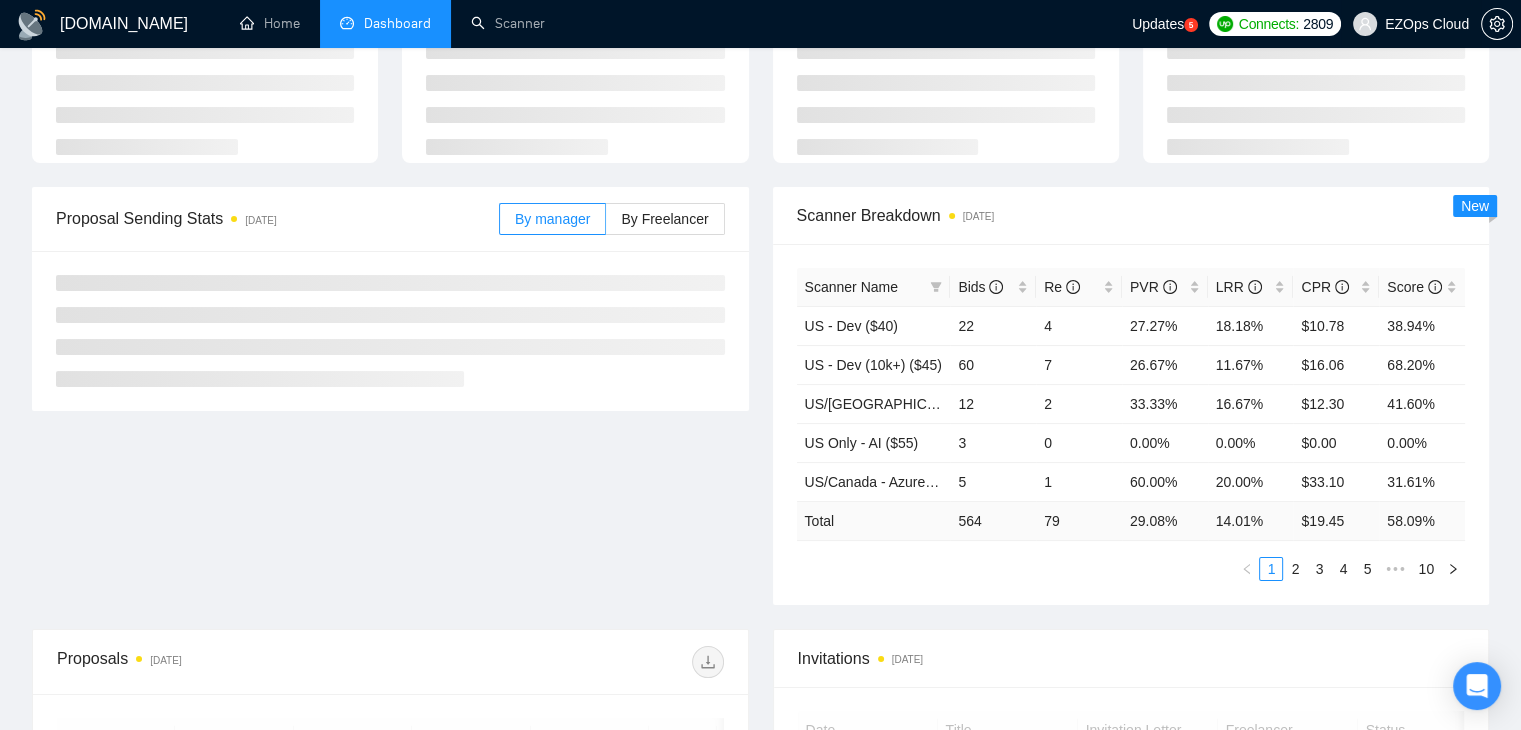 click on "EZOps Cloud" at bounding box center [1427, 24] 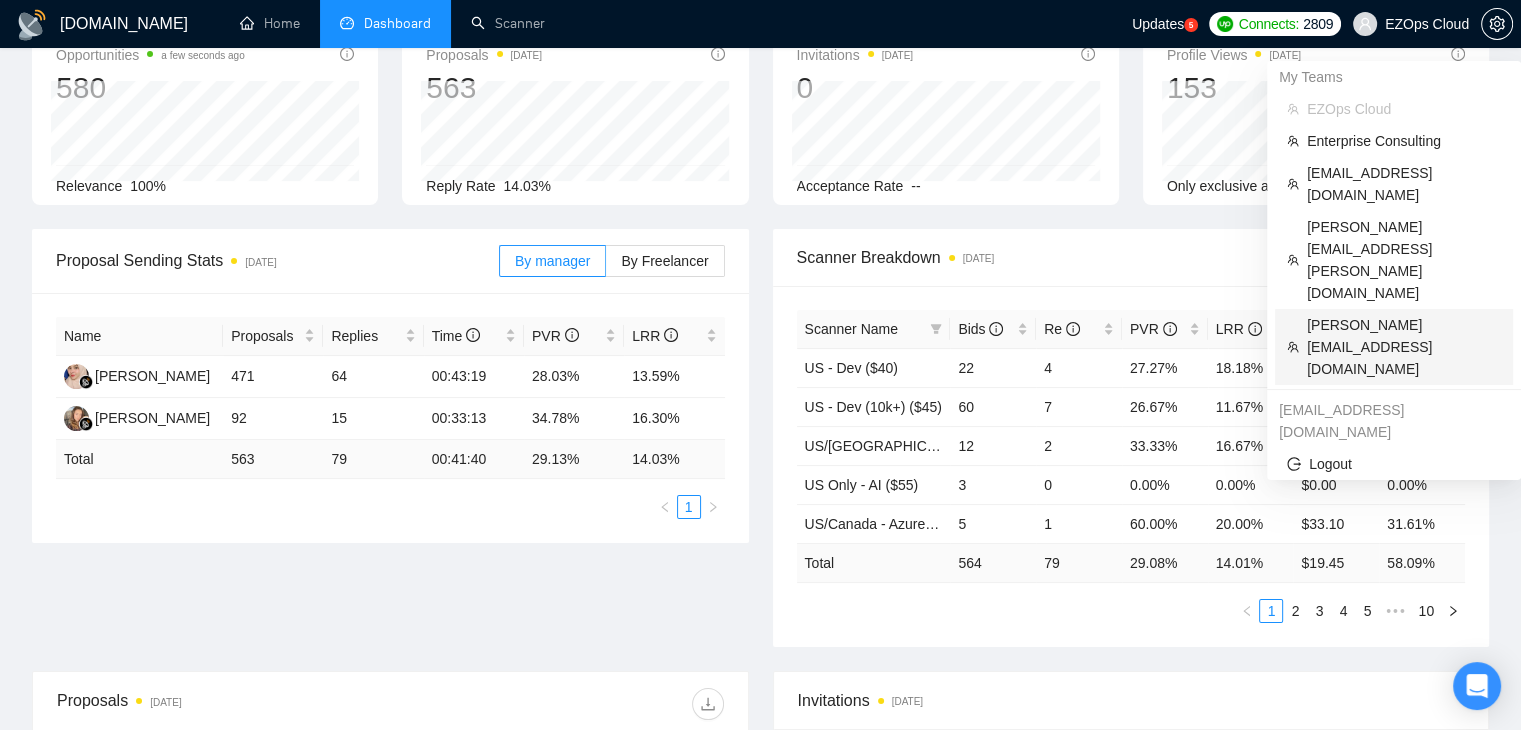 click on "[PERSON_NAME][EMAIL_ADDRESS][DOMAIN_NAME]" at bounding box center (1394, 347) 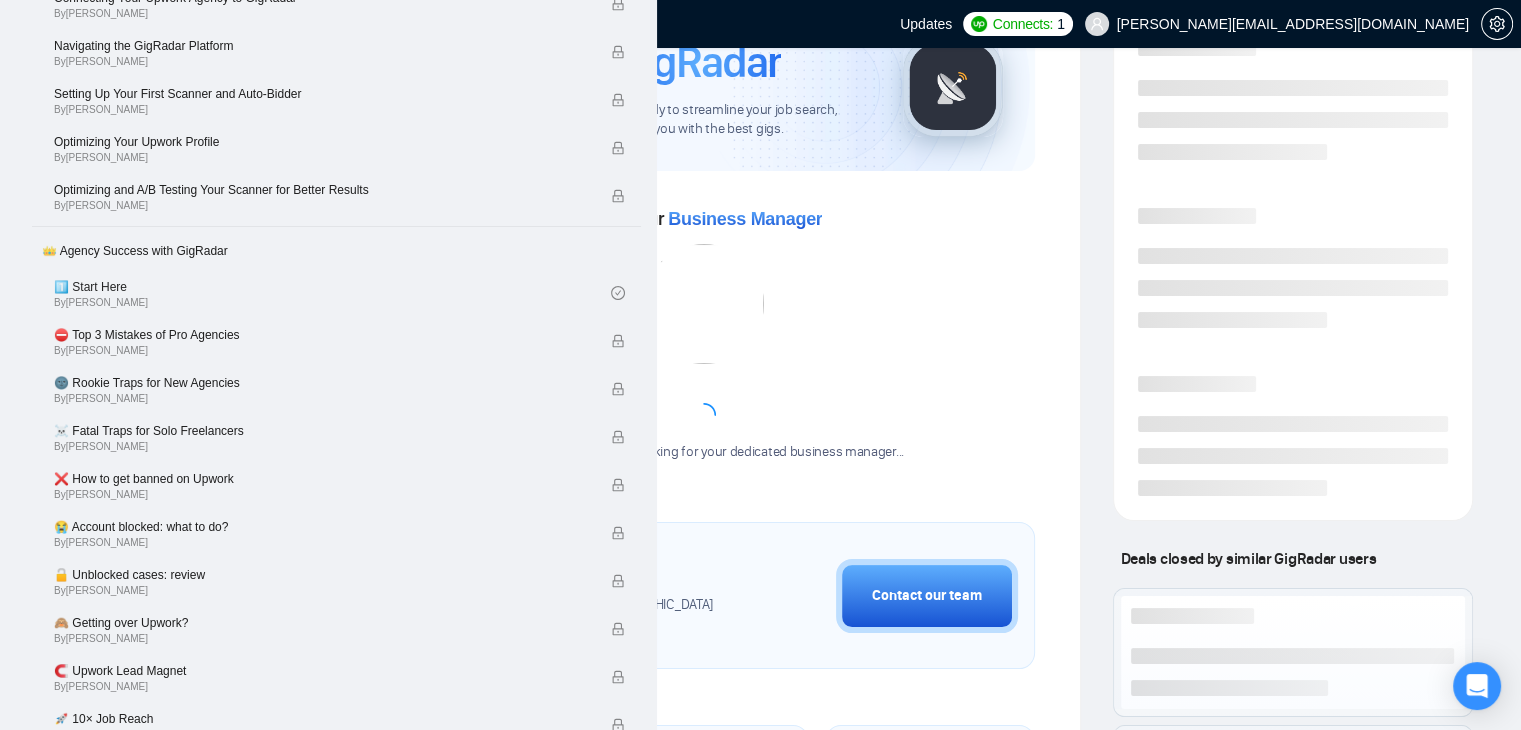 scroll, scrollTop: 0, scrollLeft: 0, axis: both 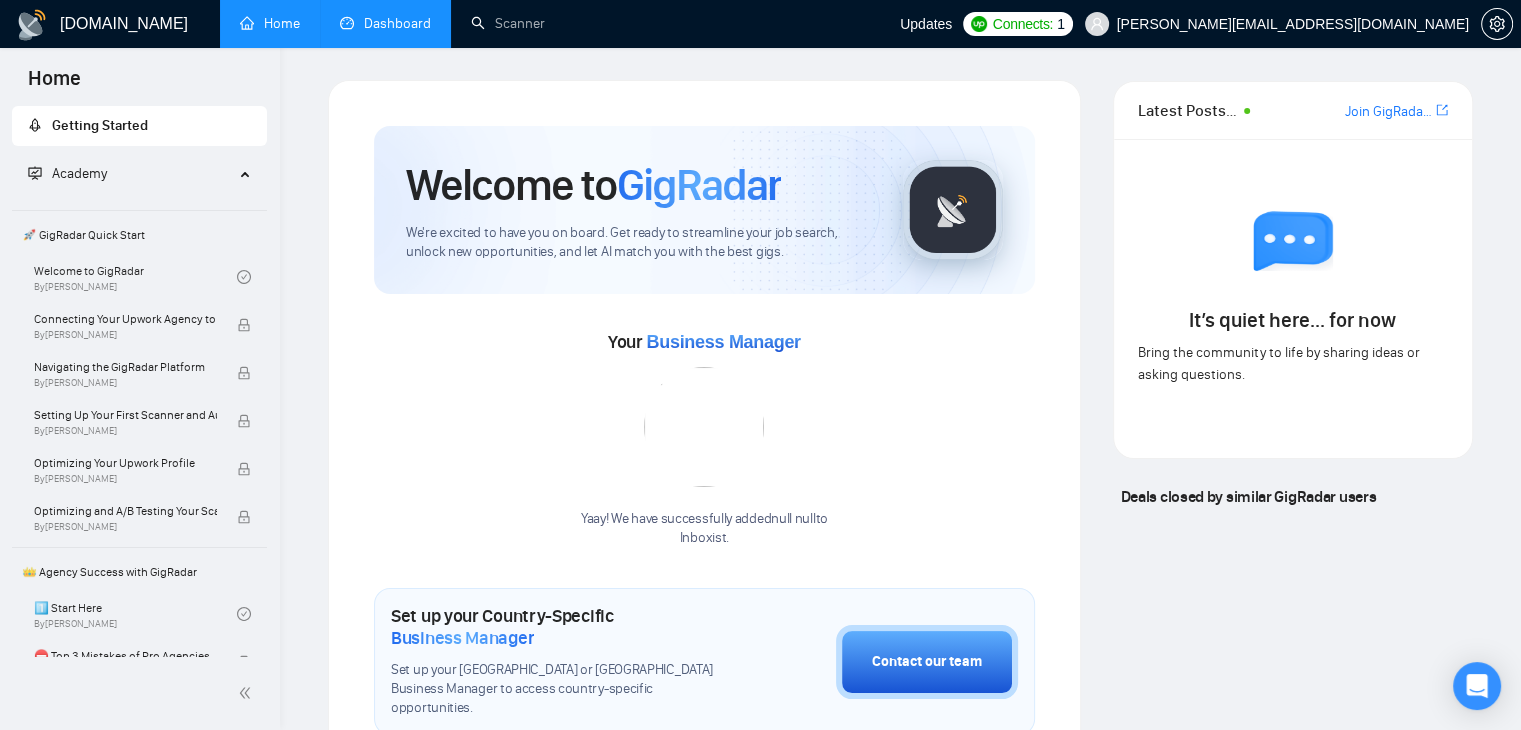 click on "Dashboard" at bounding box center [385, 23] 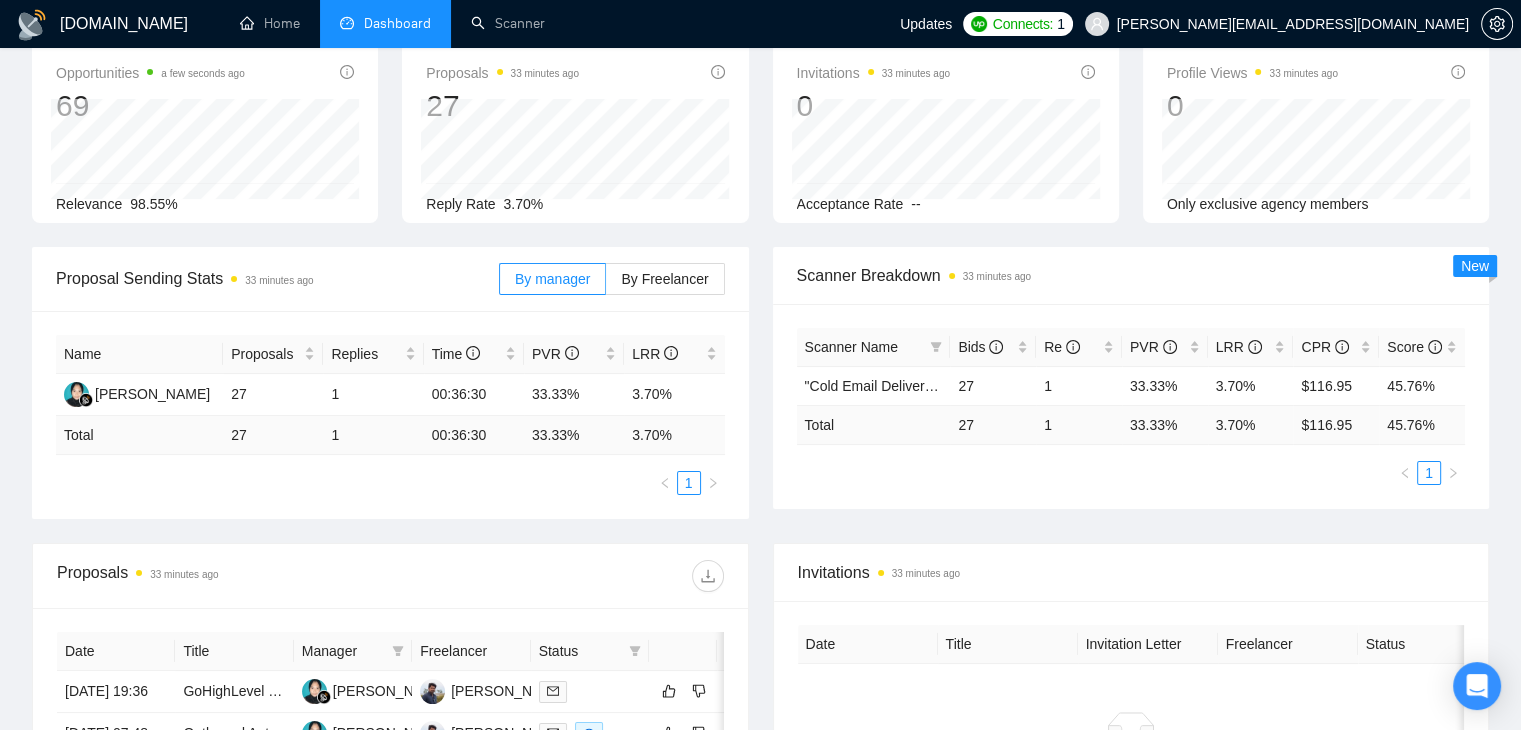 scroll, scrollTop: 107, scrollLeft: 0, axis: vertical 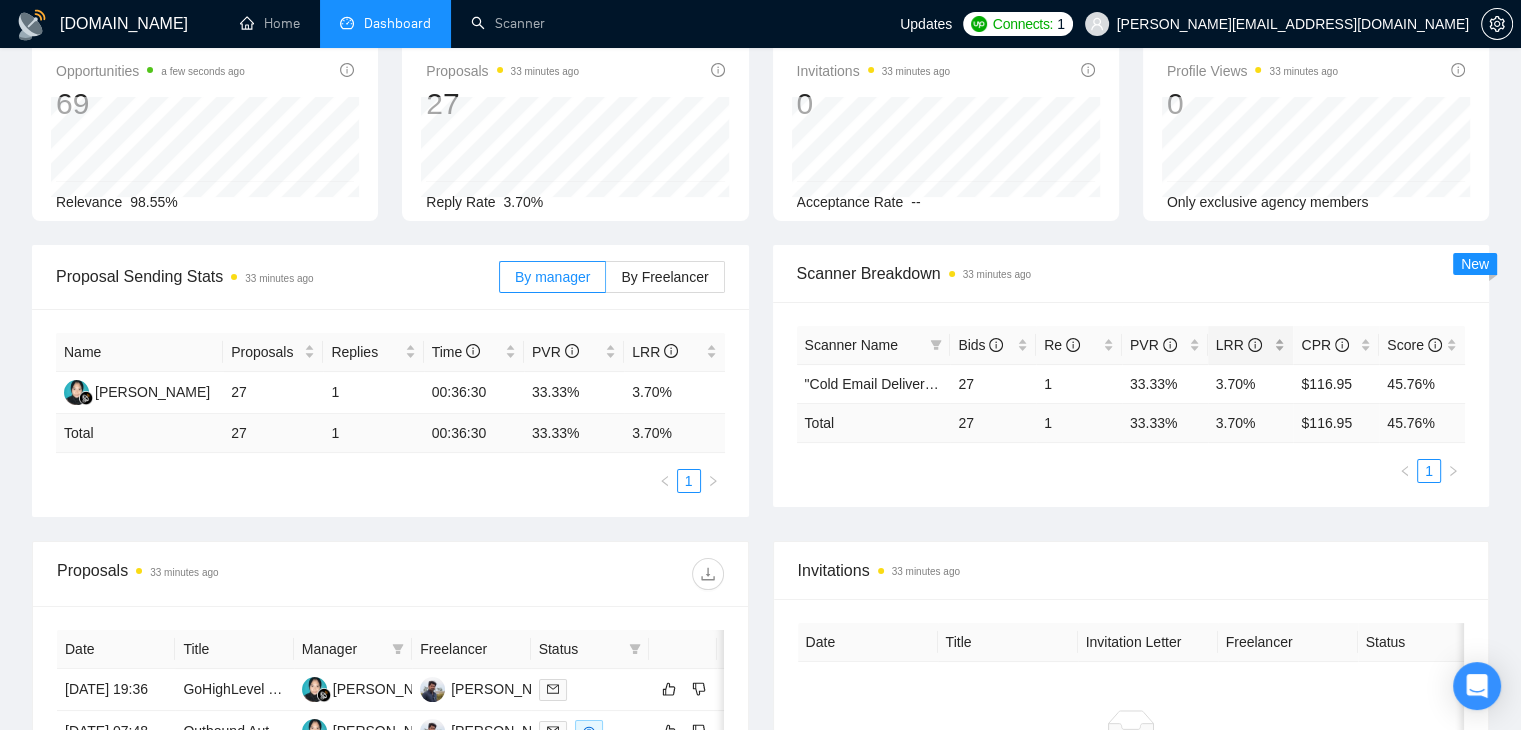 click on "LRR" at bounding box center (1251, 345) 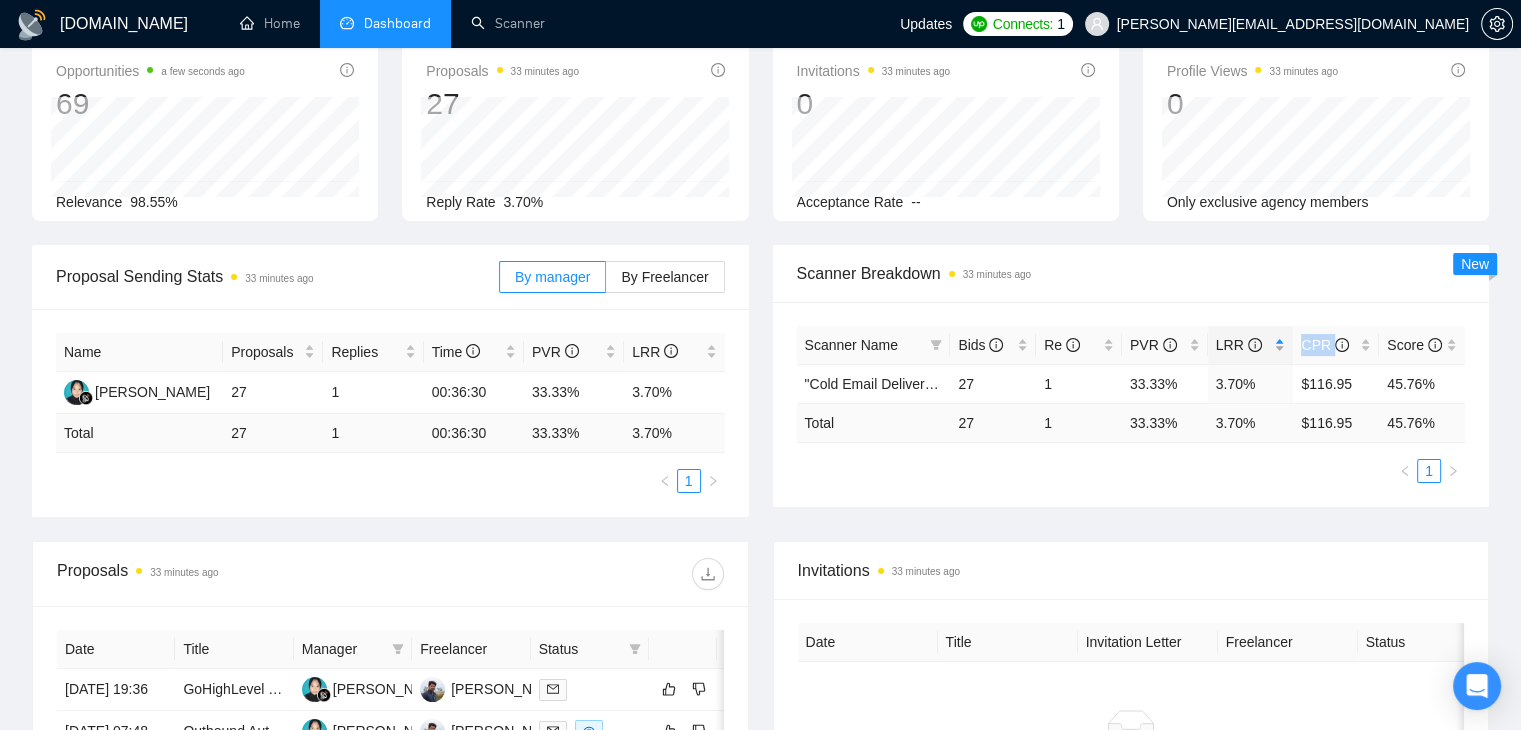 click on "LRR" at bounding box center (1251, 345) 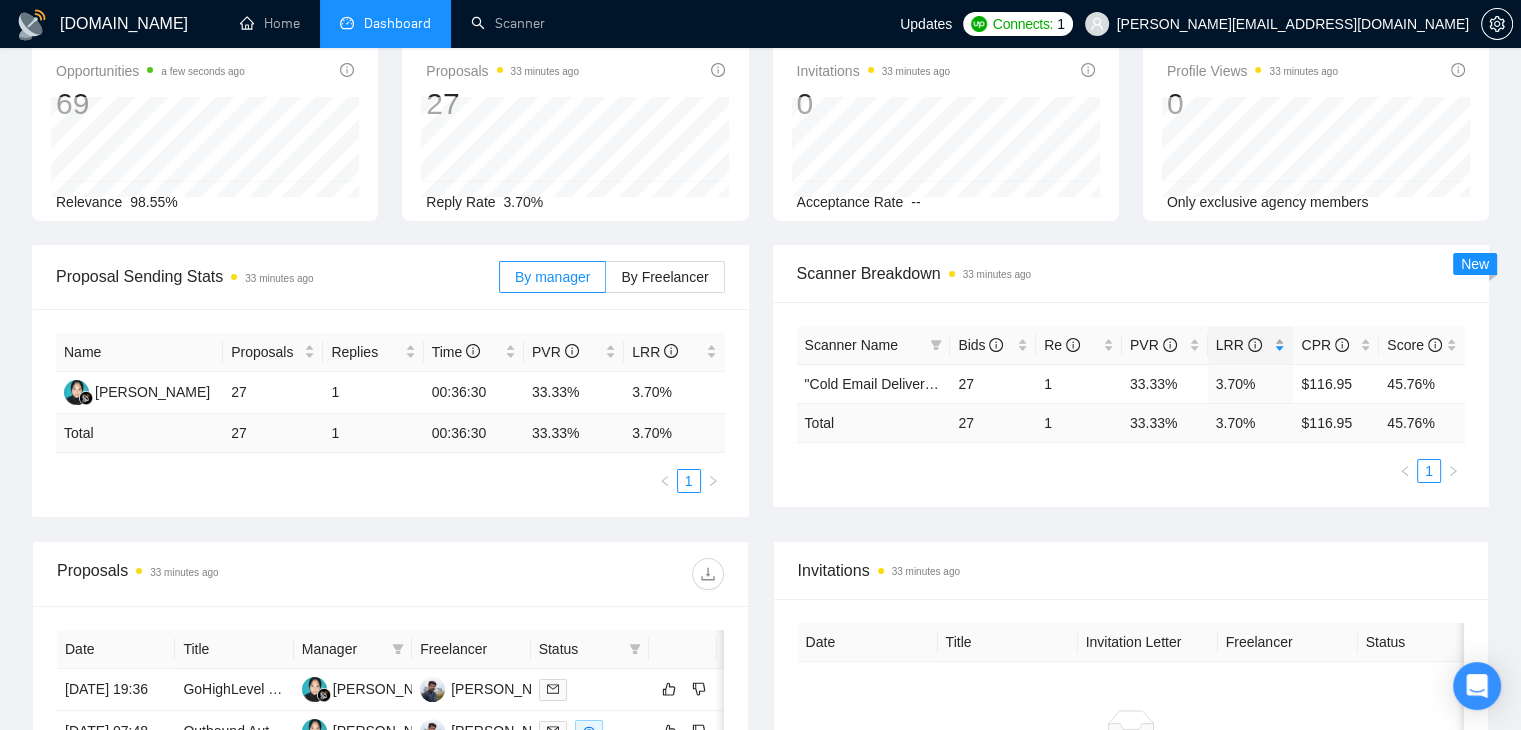 click on "LRR" at bounding box center [1251, 345] 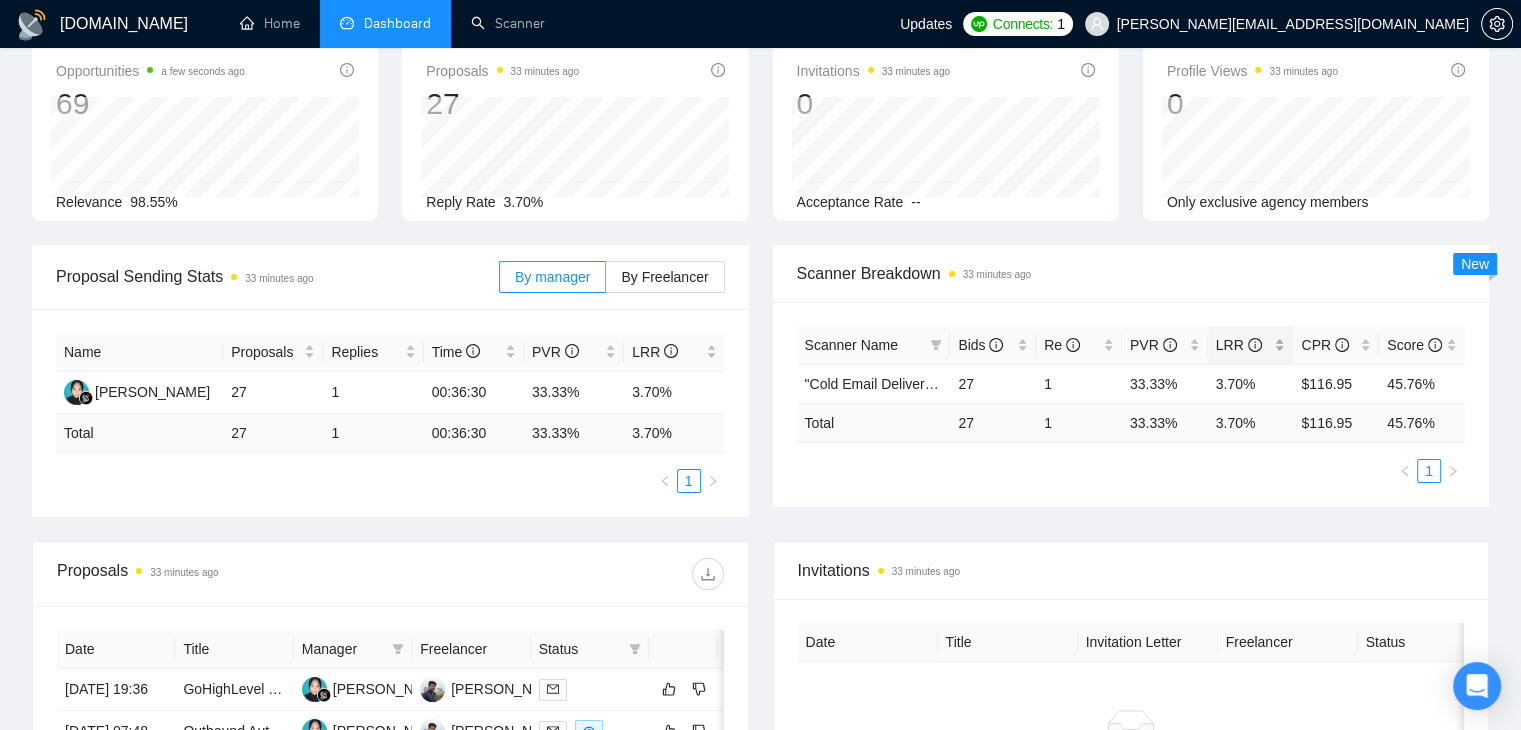 click on "LRR" at bounding box center (1251, 345) 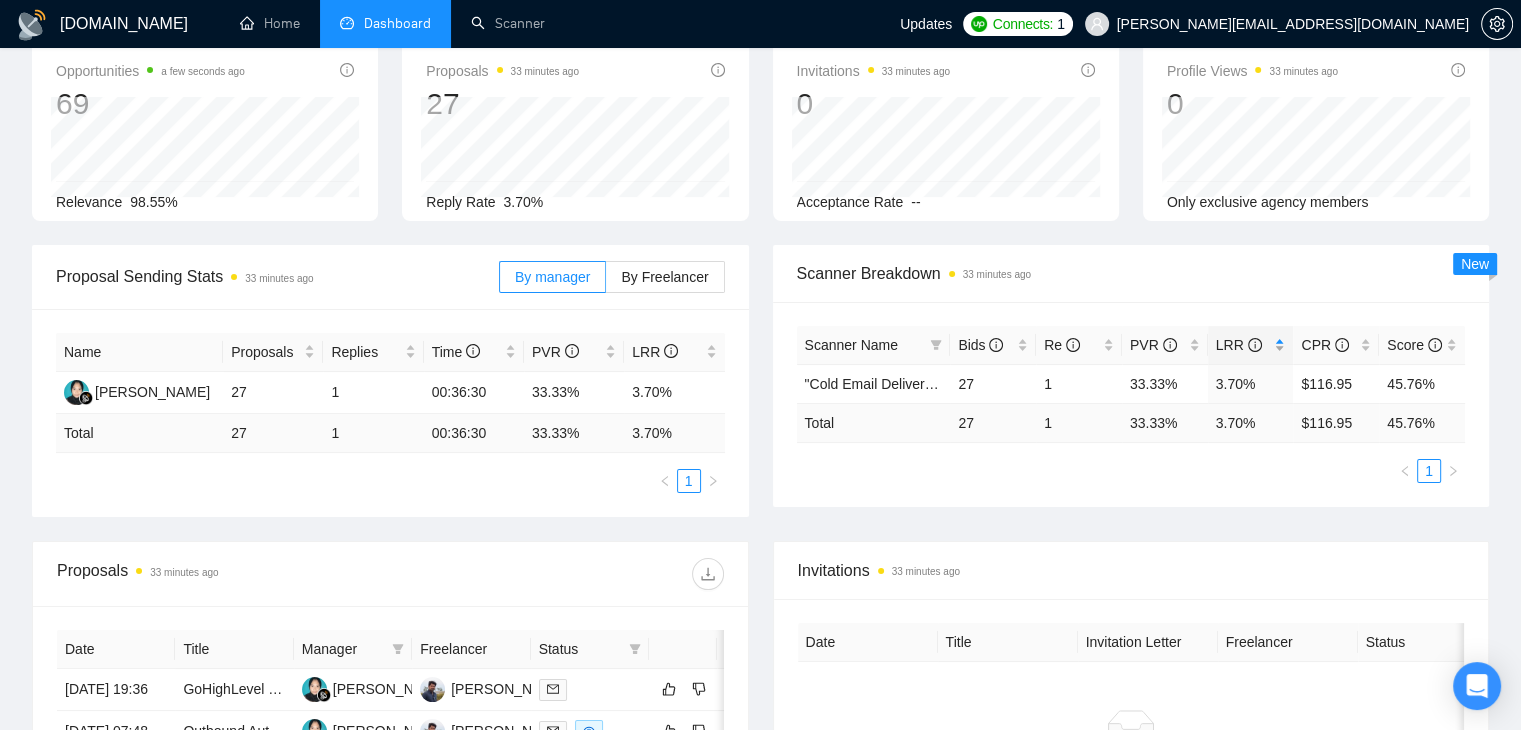 click on "LRR" at bounding box center (1251, 345) 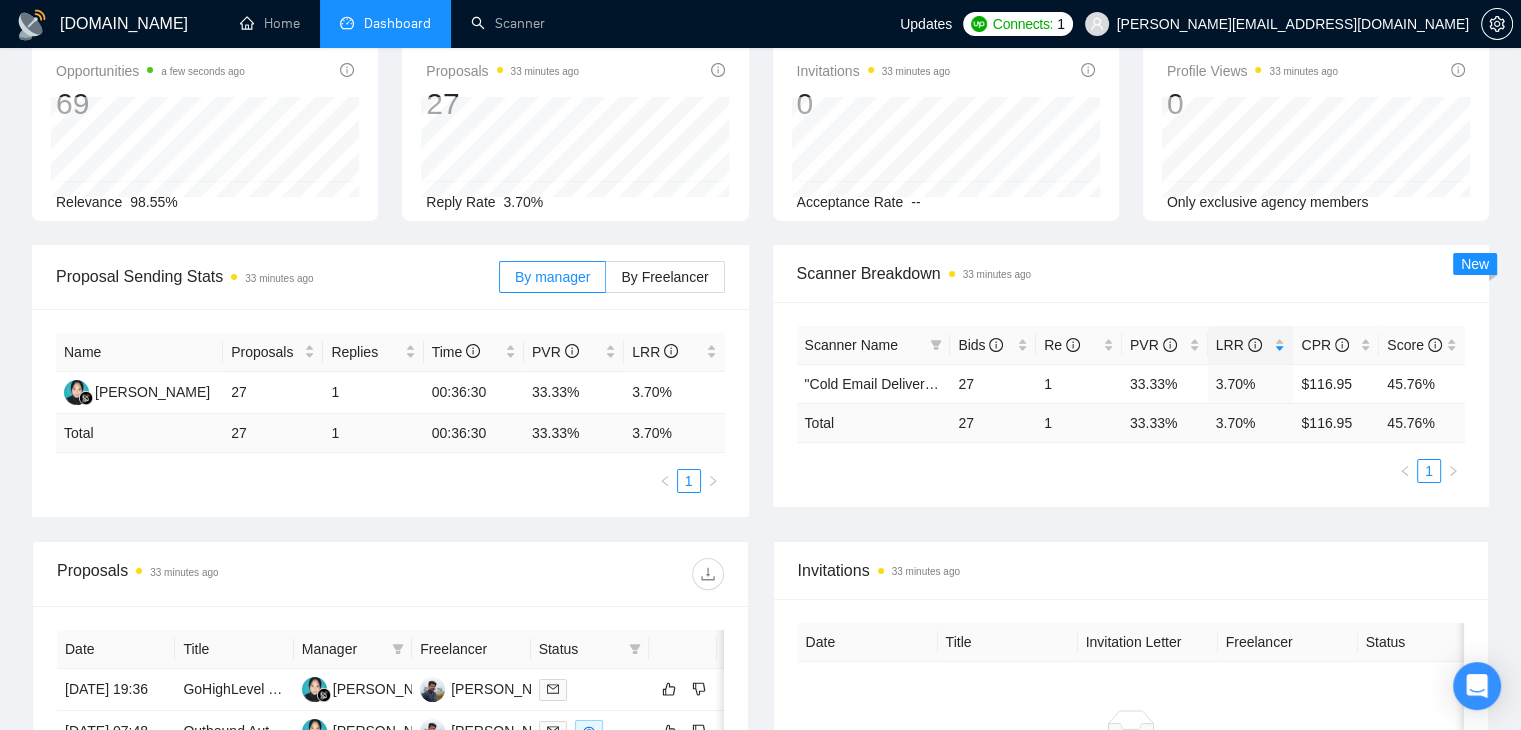 click on "Scanner Breakdown 33 minutes ago" at bounding box center (1131, 273) 